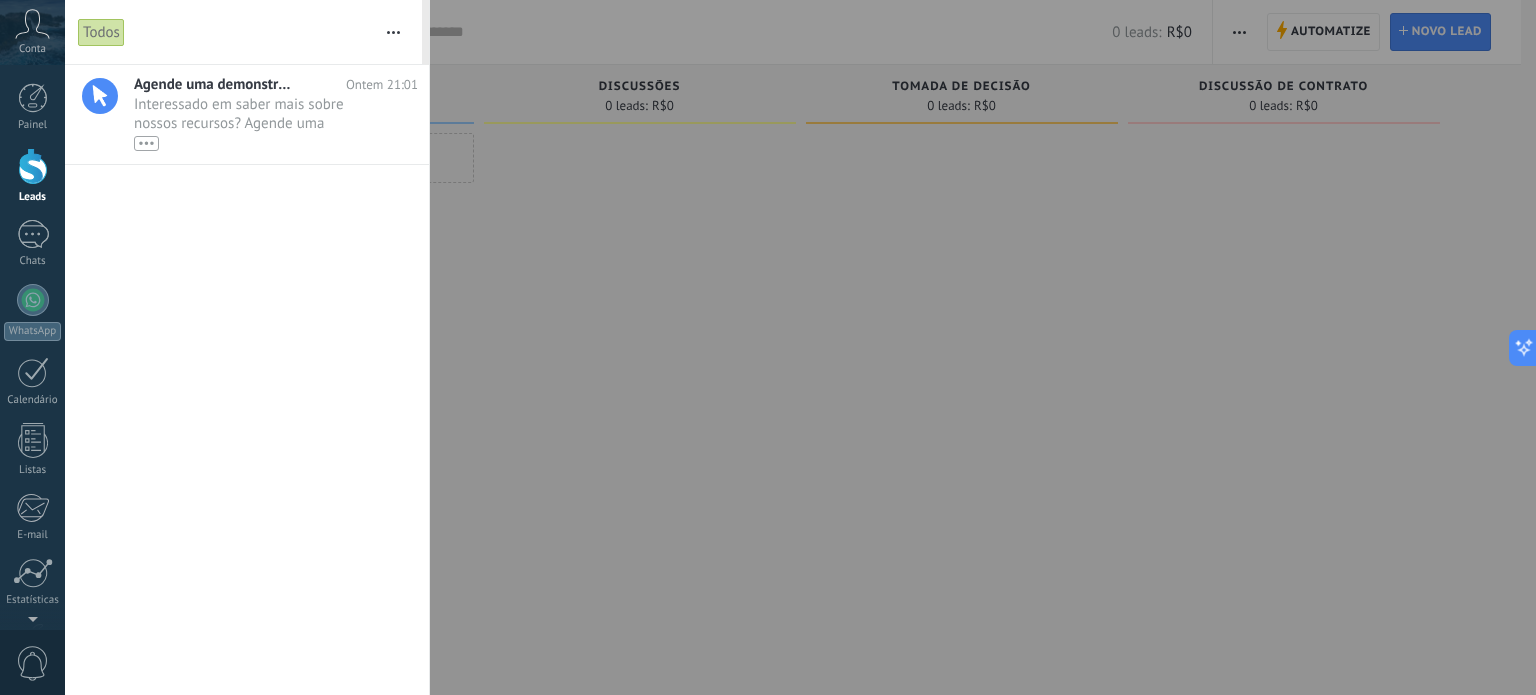 scroll, scrollTop: 0, scrollLeft: 0, axis: both 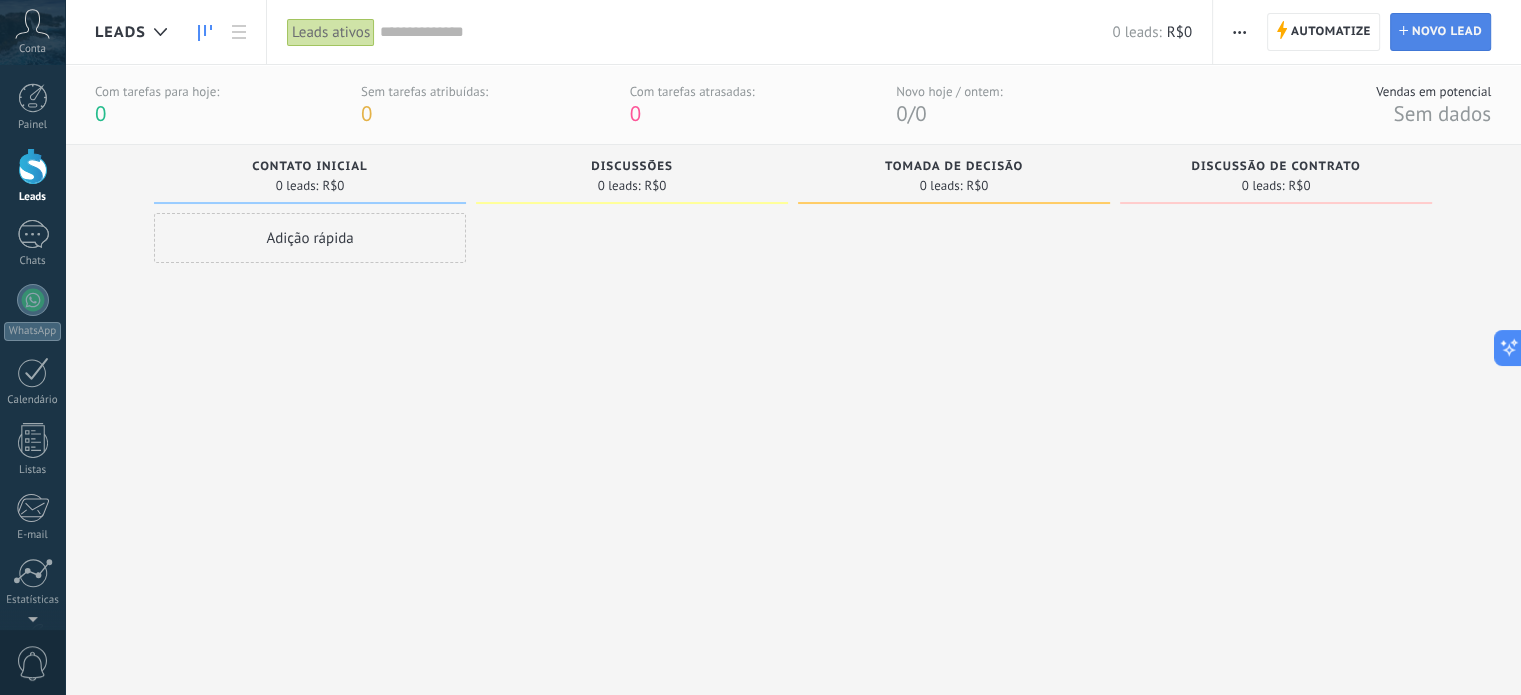 click on "Novo lead" at bounding box center (1447, 32) 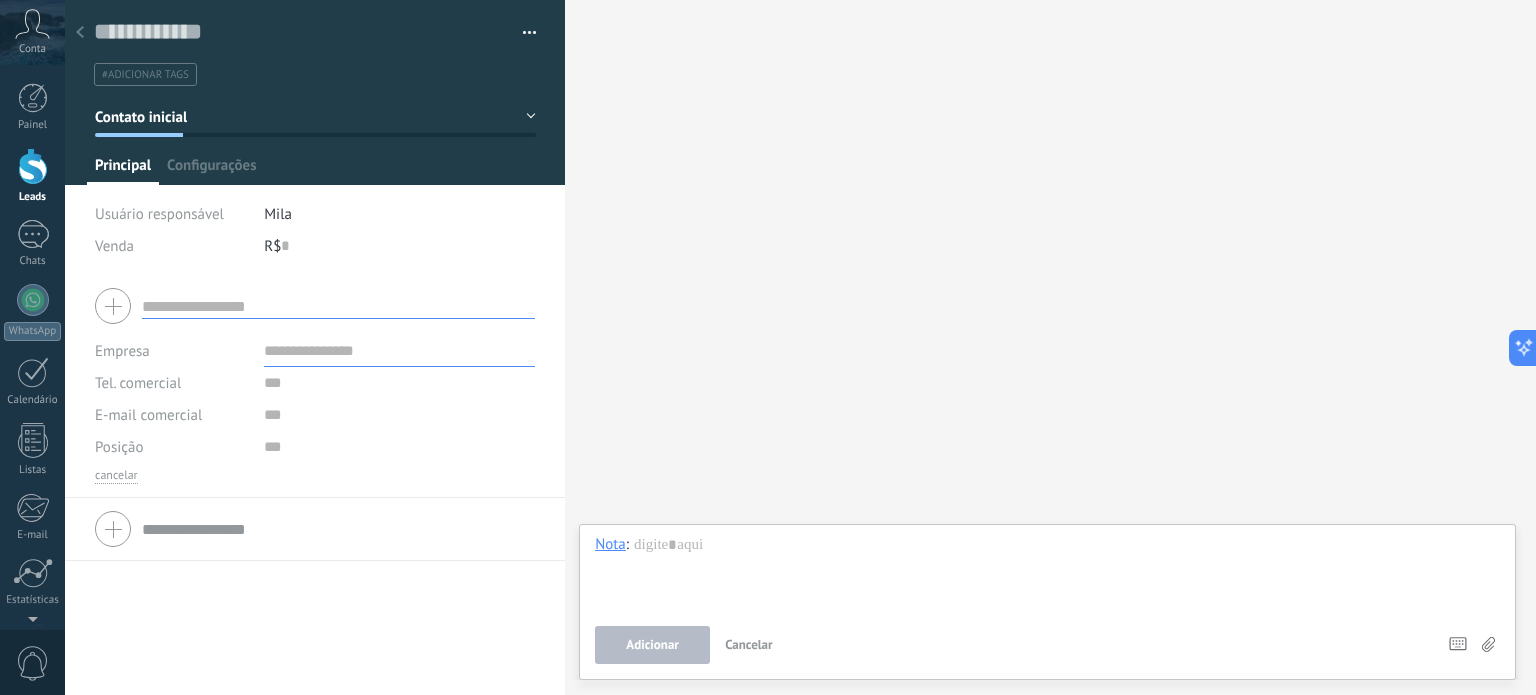 click at bounding box center (315, 529) 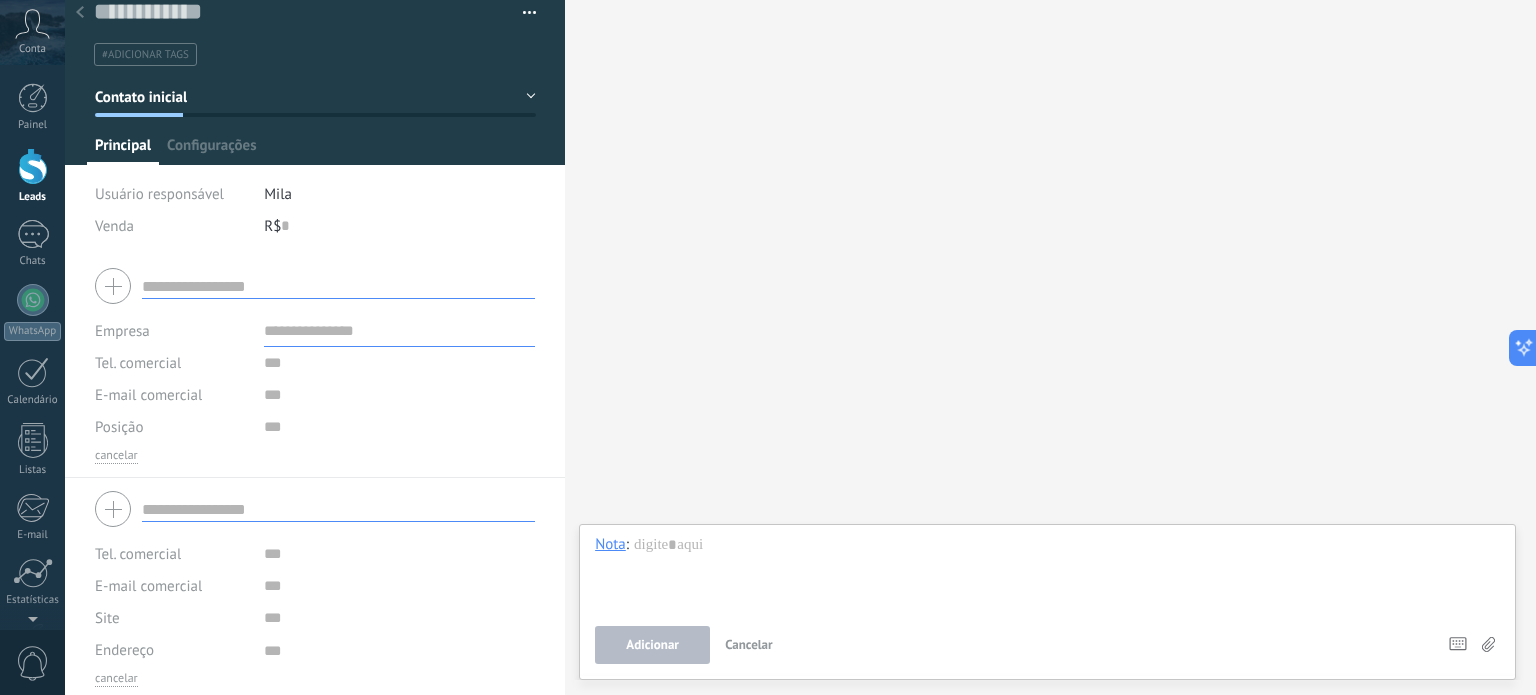 scroll, scrollTop: 25, scrollLeft: 0, axis: vertical 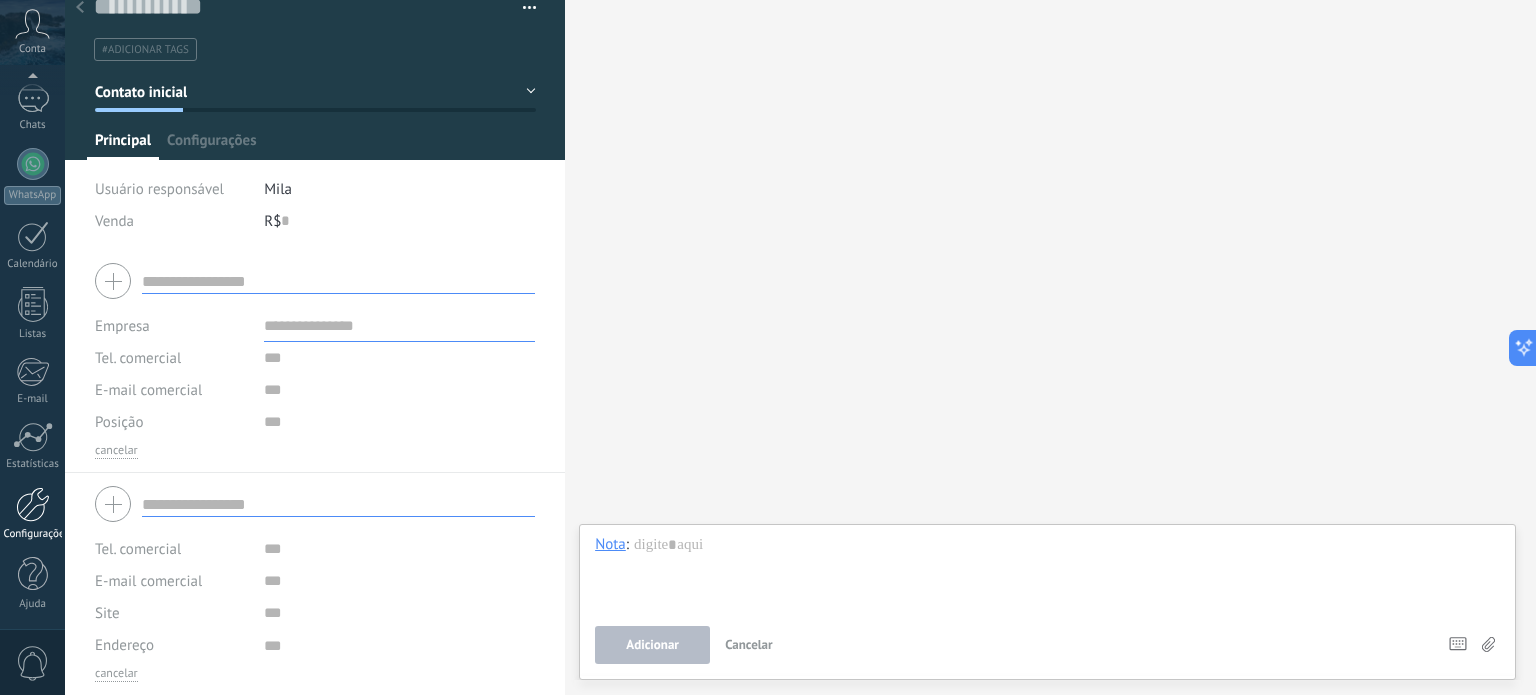 click at bounding box center [33, 504] 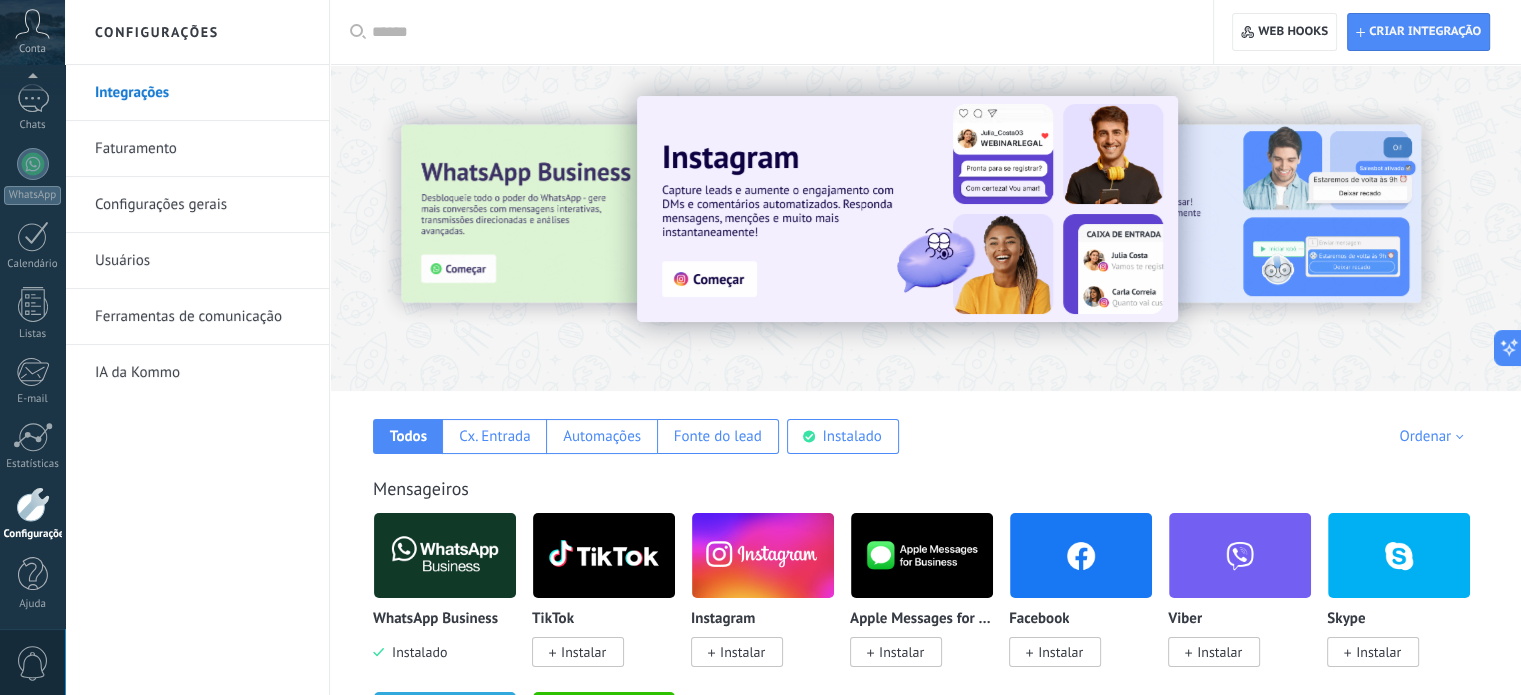 click on "Configurações gerais" at bounding box center (202, 205) 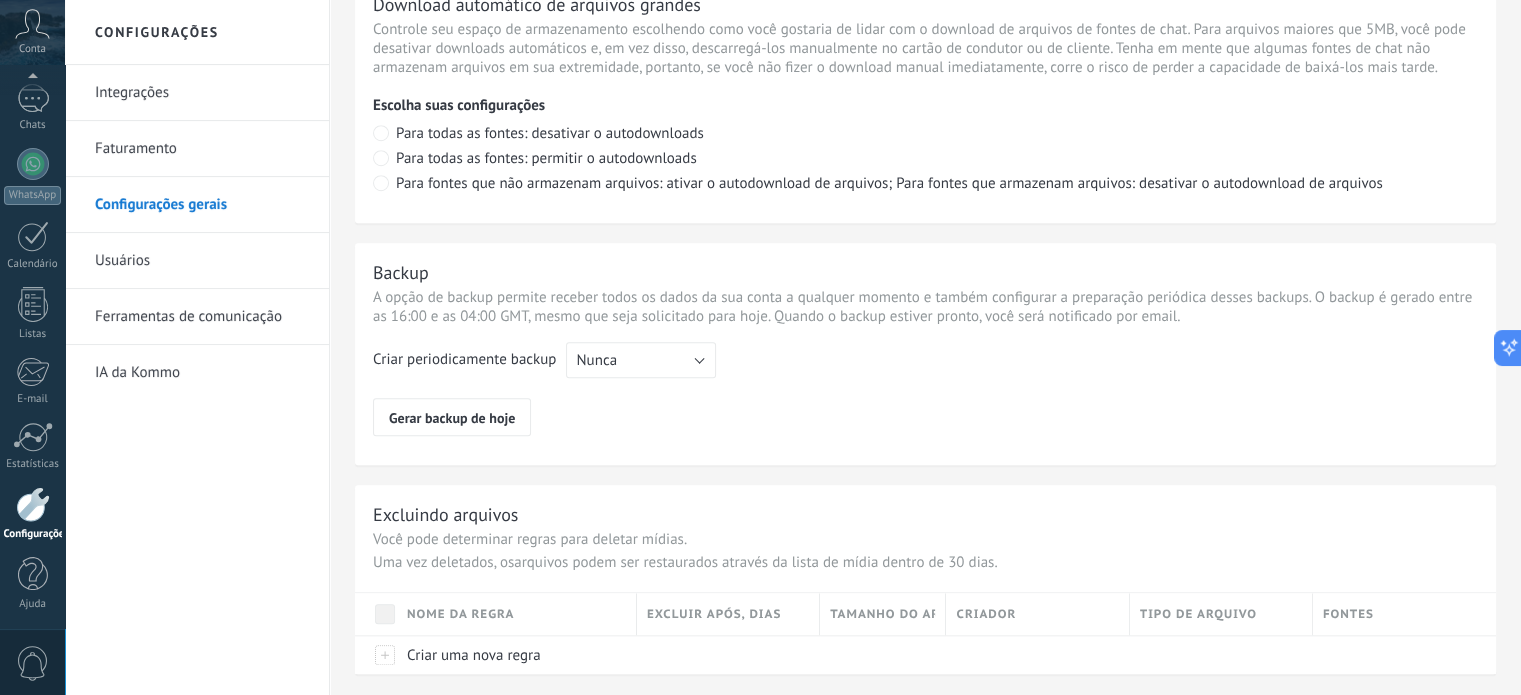 scroll, scrollTop: 1492, scrollLeft: 0, axis: vertical 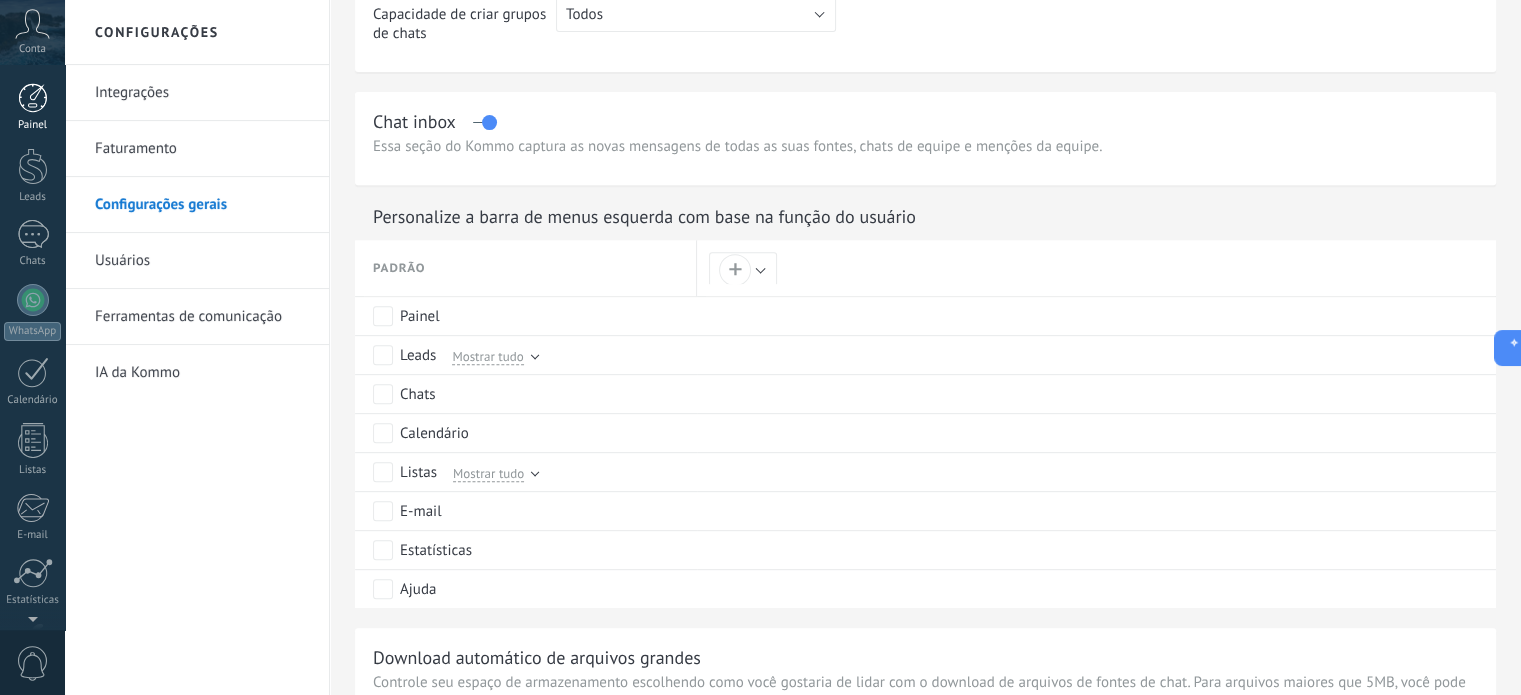 click at bounding box center [33, 98] 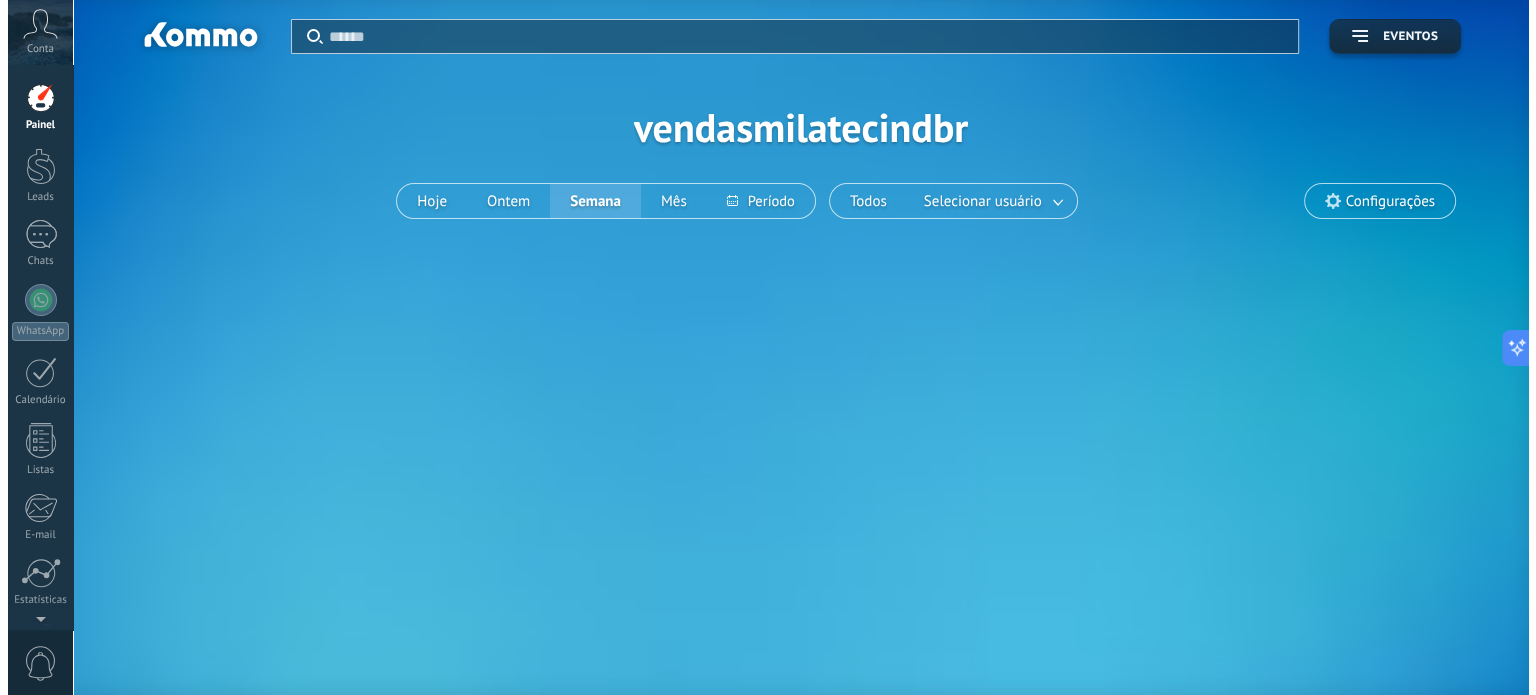 scroll, scrollTop: 0, scrollLeft: 0, axis: both 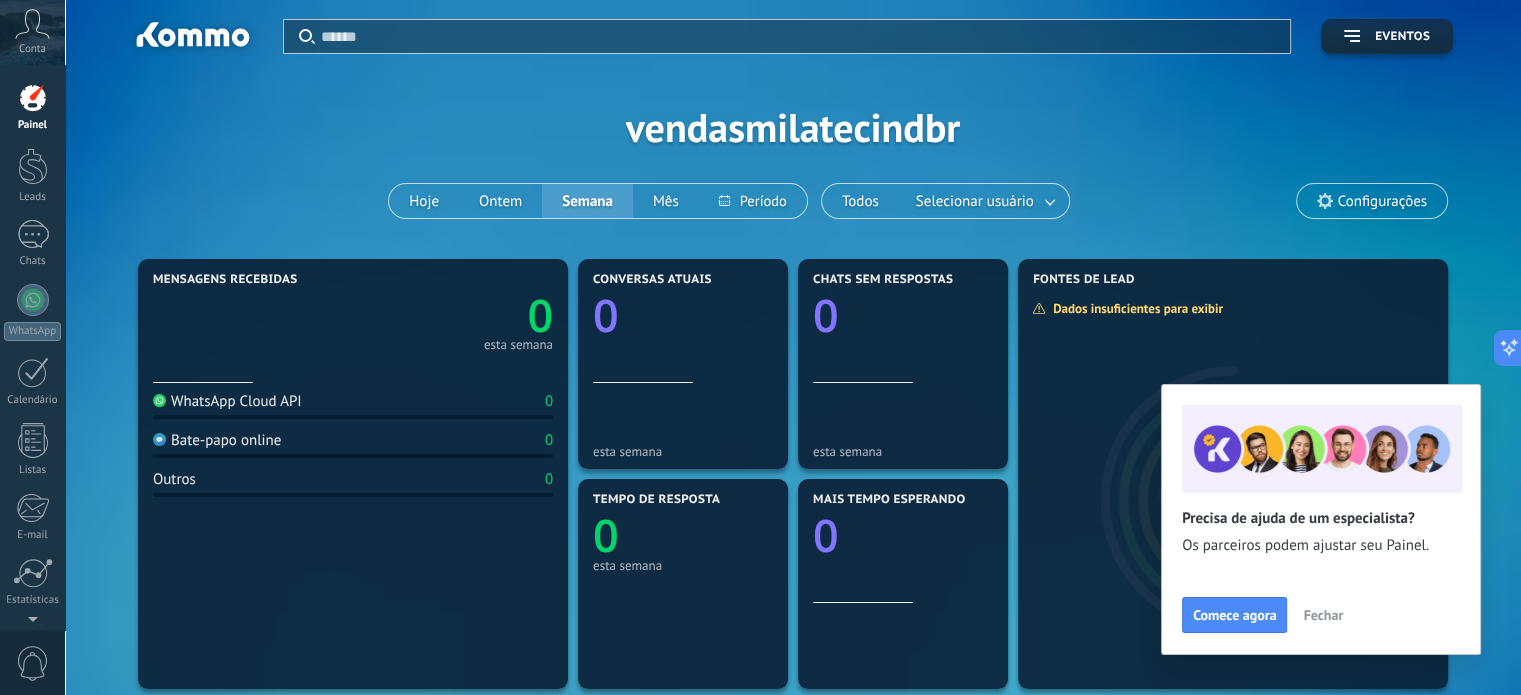 click on "Fechar" at bounding box center (1323, 615) 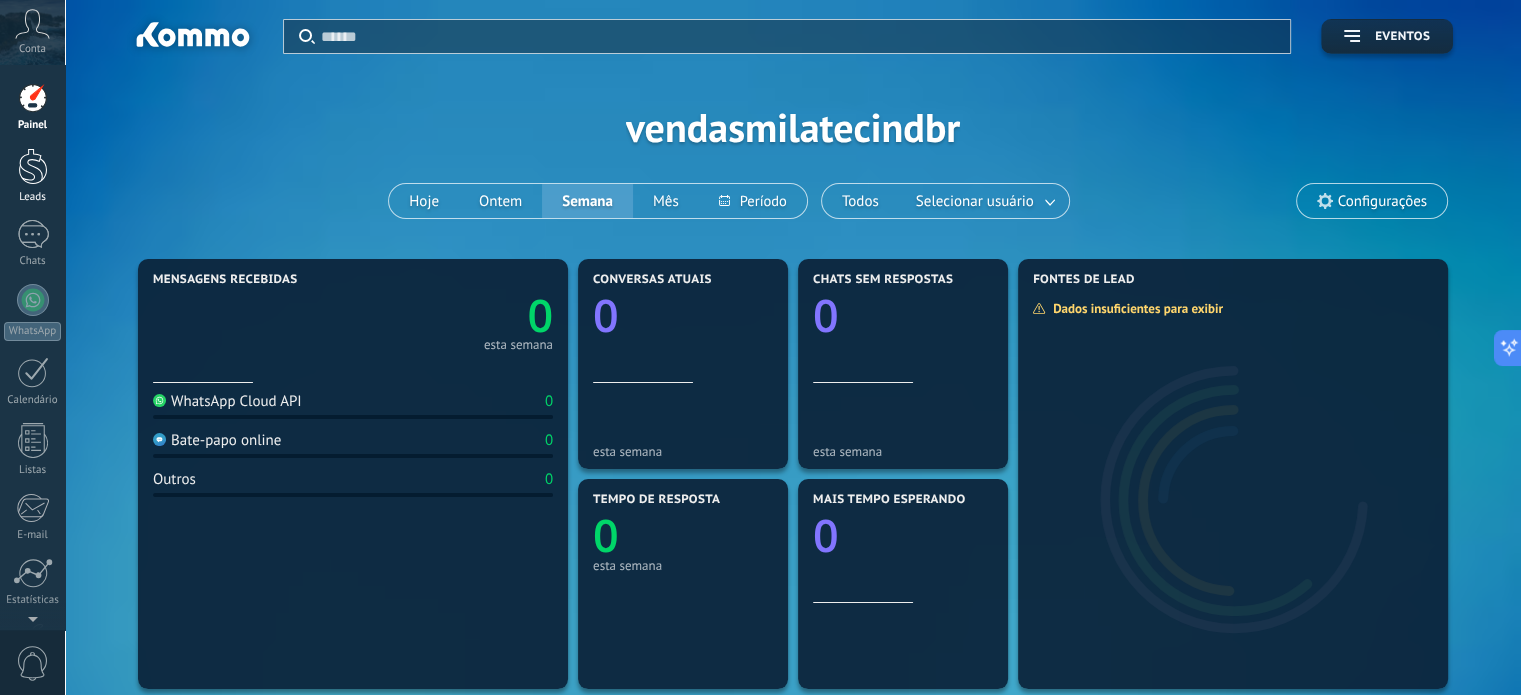 click at bounding box center [33, 166] 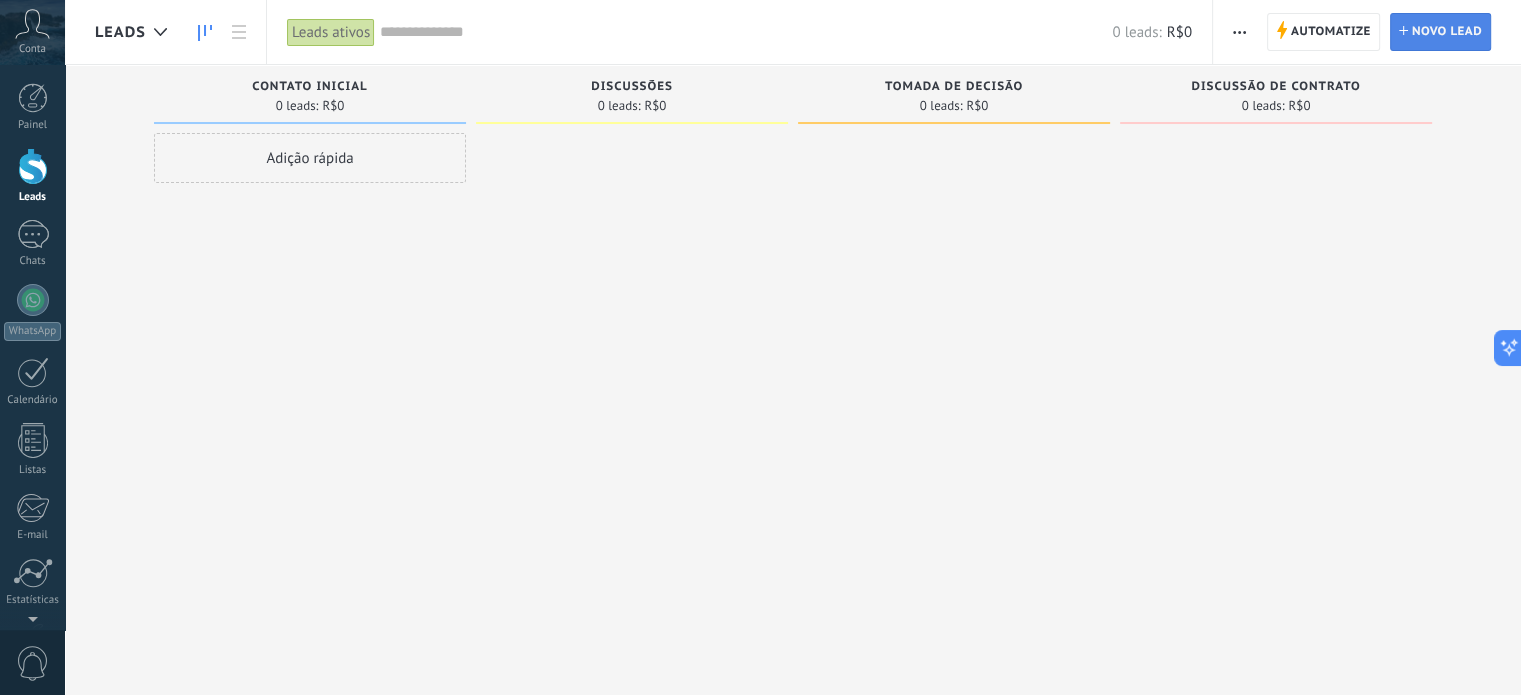 click on "Novo lead" at bounding box center [1447, 32] 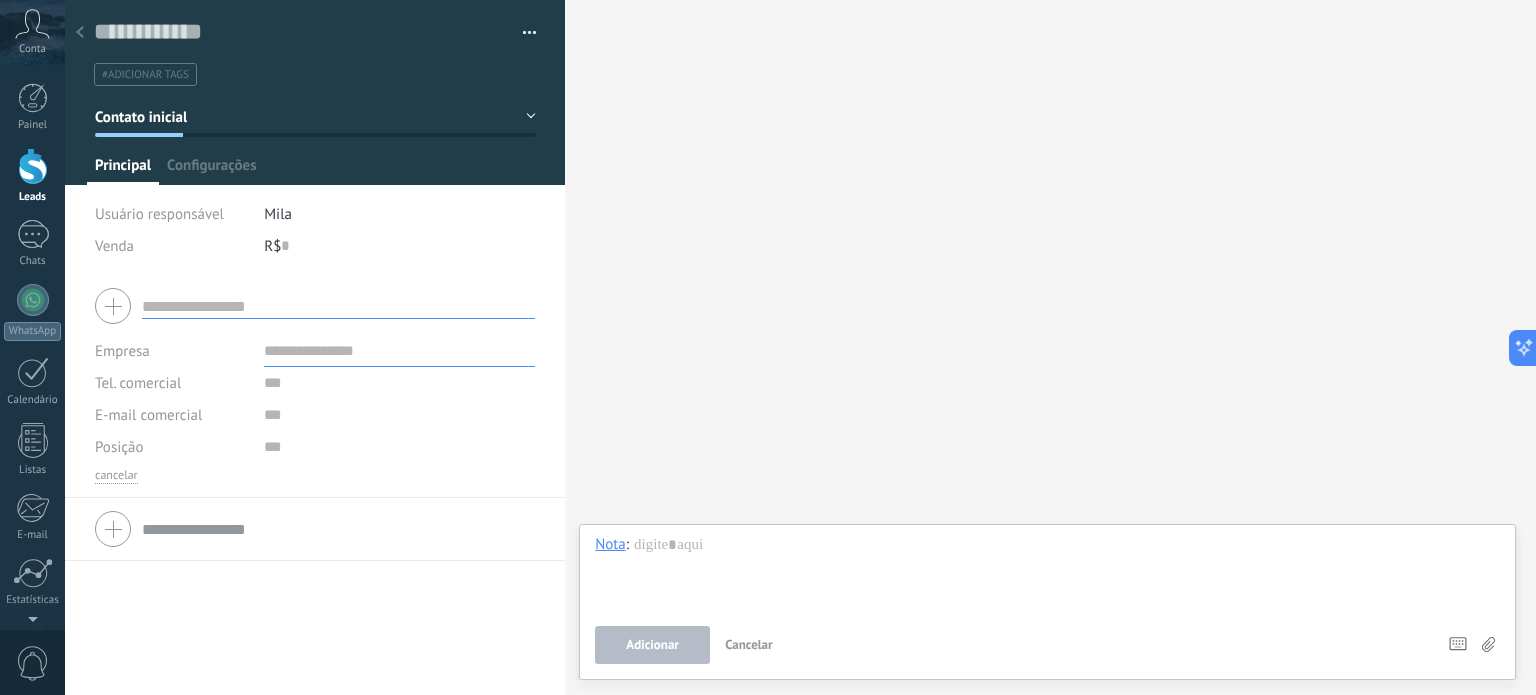 click at bounding box center [338, 529] 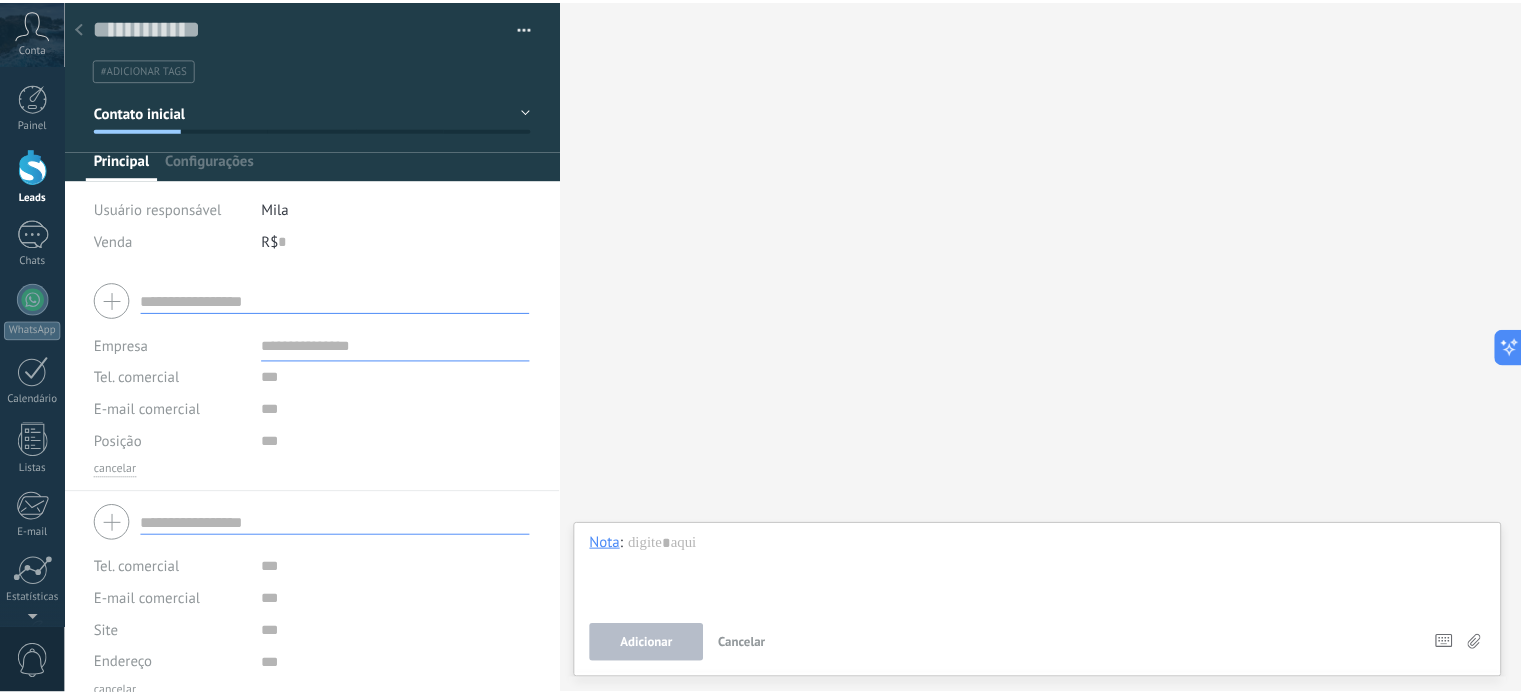 scroll, scrollTop: 0, scrollLeft: 0, axis: both 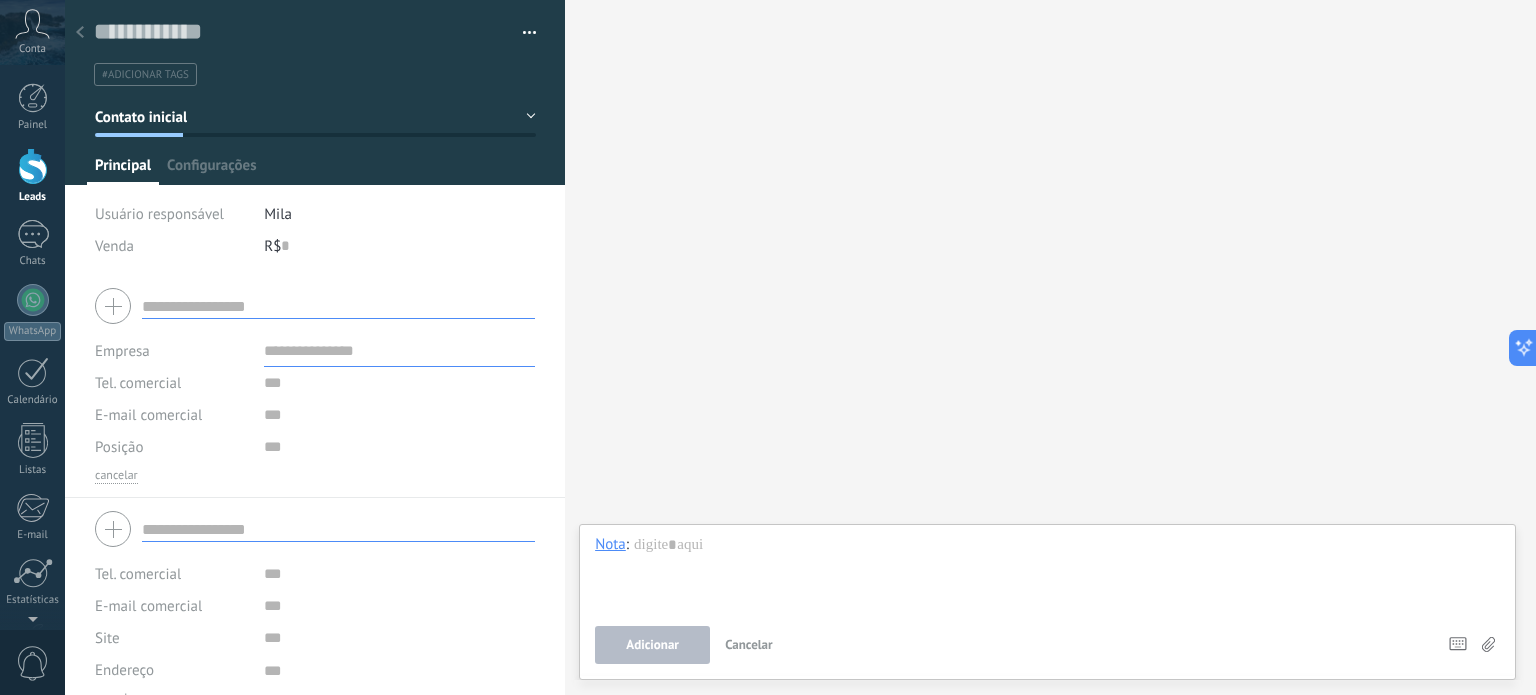 click at bounding box center [338, 306] 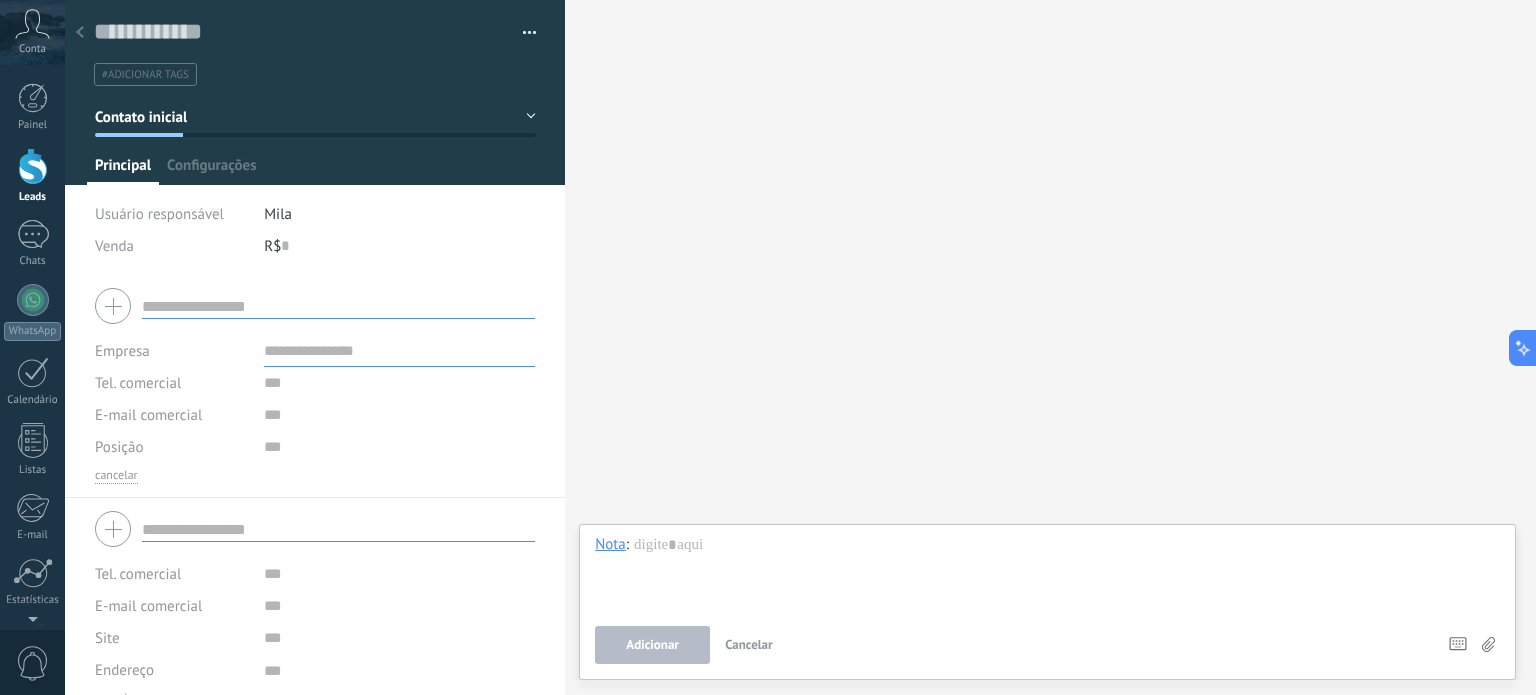 click on "Empresa" at bounding box center [122, 351] 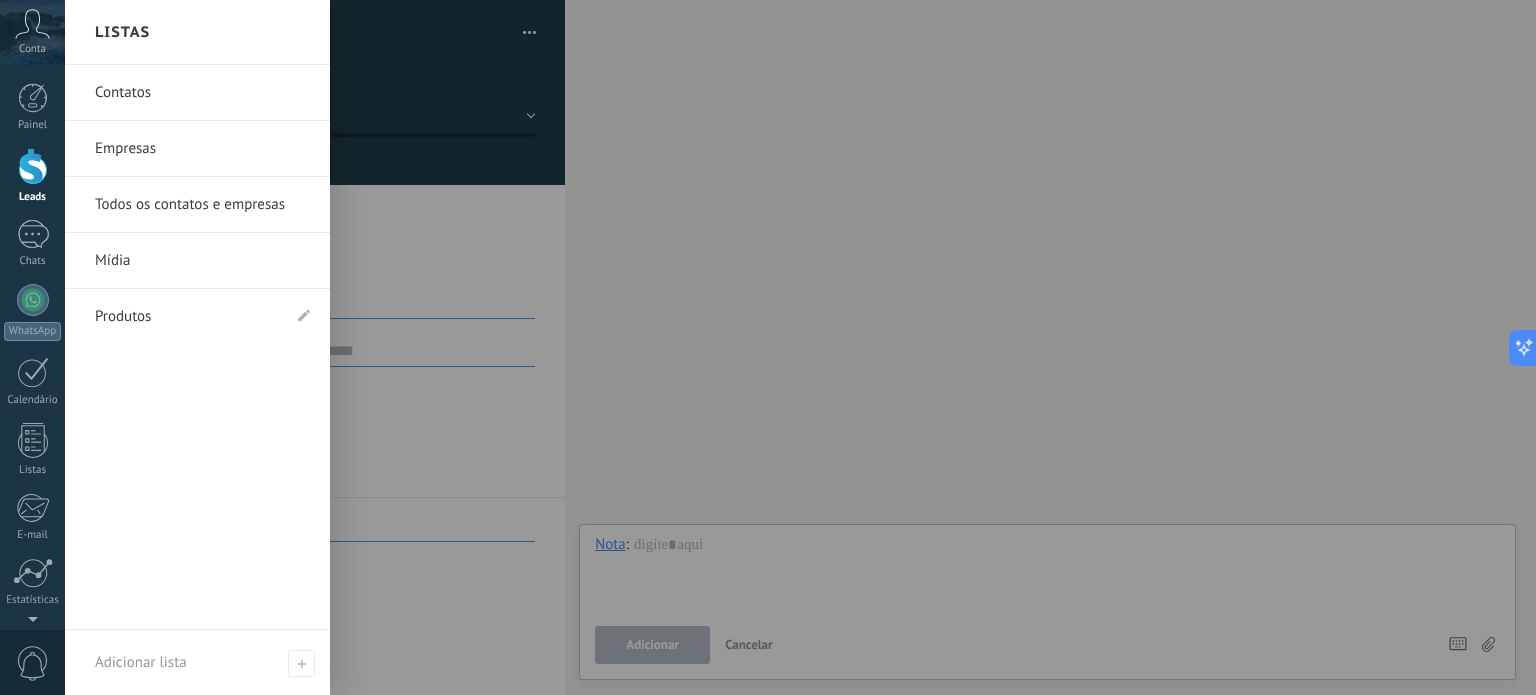click on "Empresas" at bounding box center [202, 149] 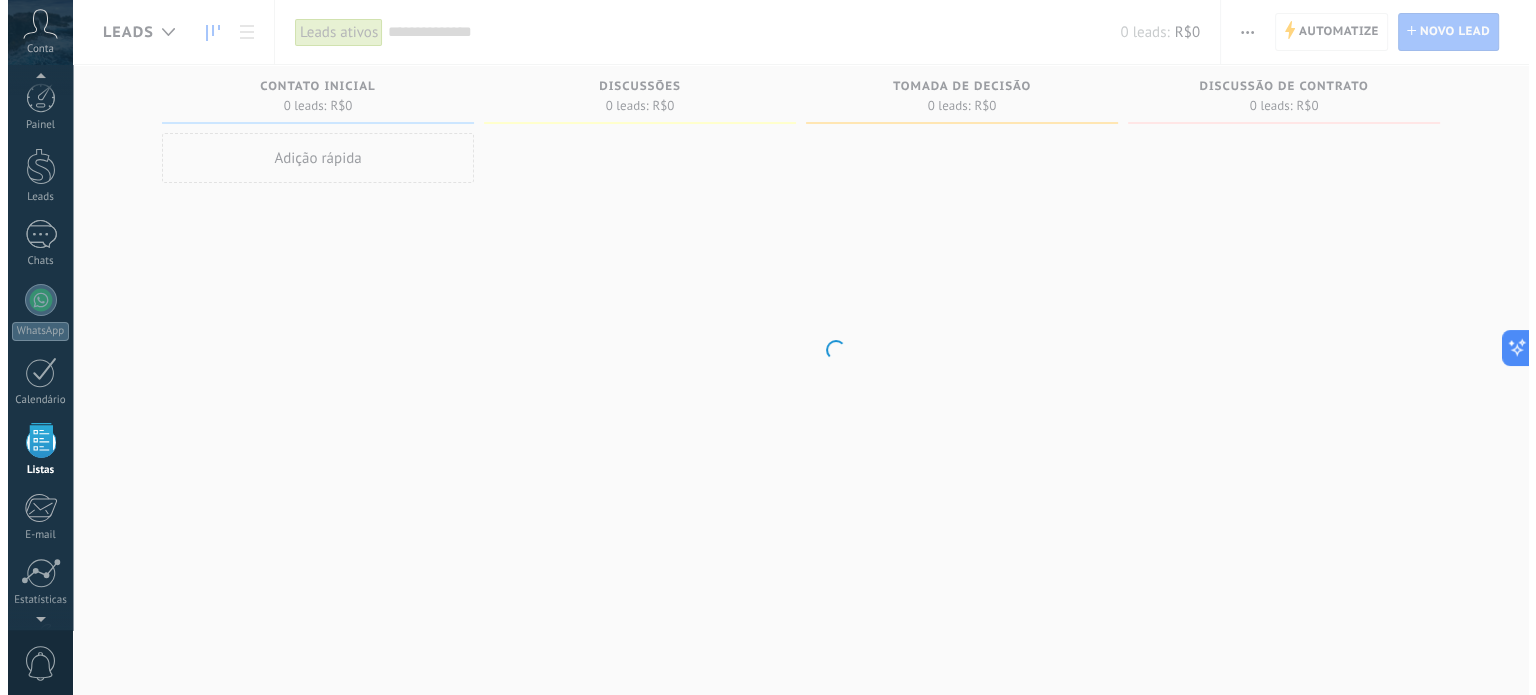 scroll, scrollTop: 123, scrollLeft: 0, axis: vertical 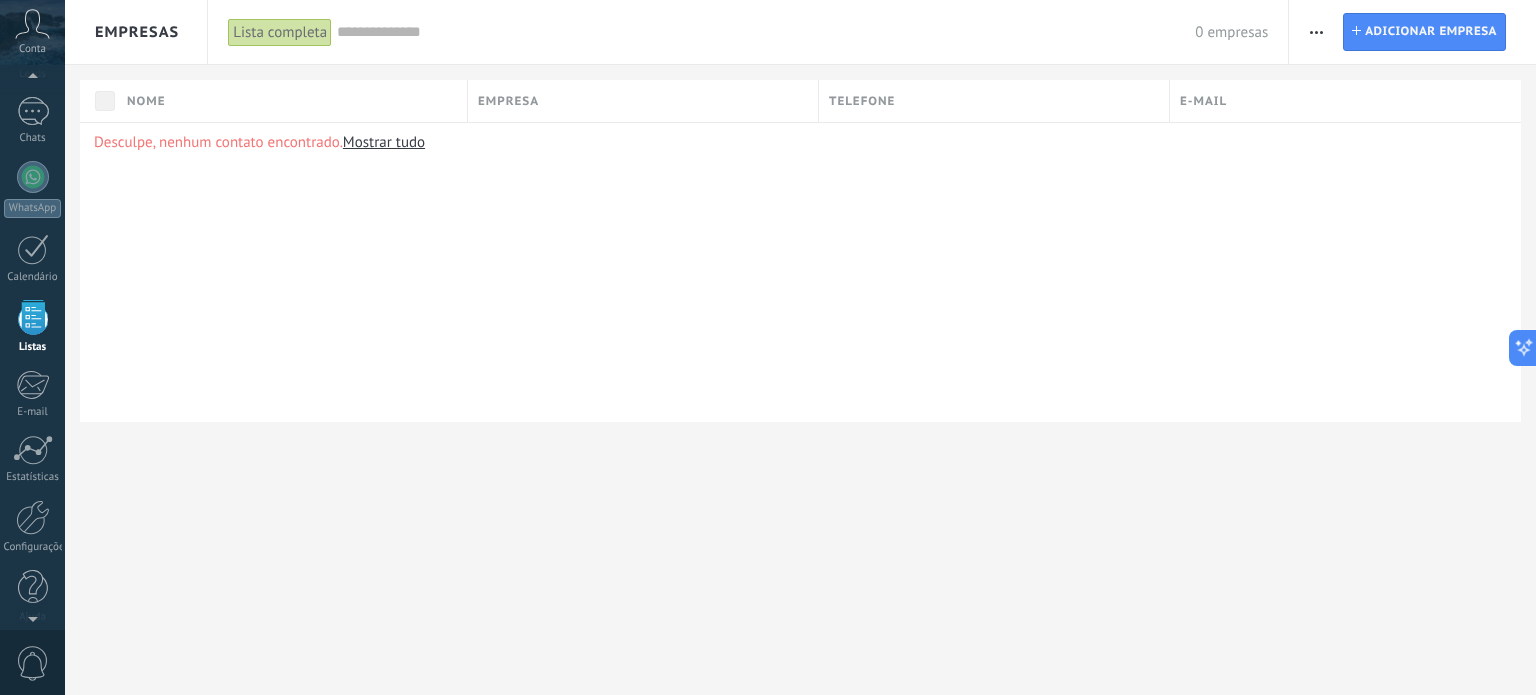 click at bounding box center (1316, 32) 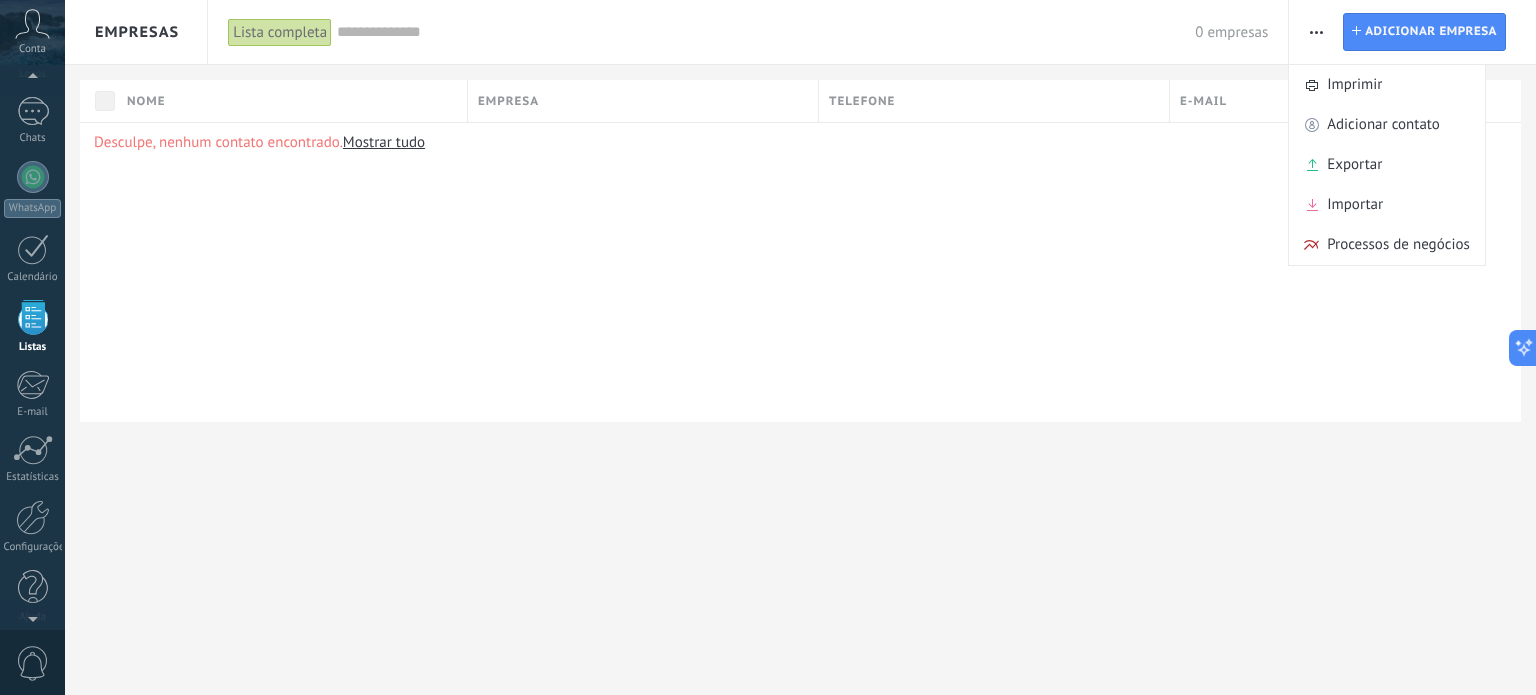 click at bounding box center (1316, 32) 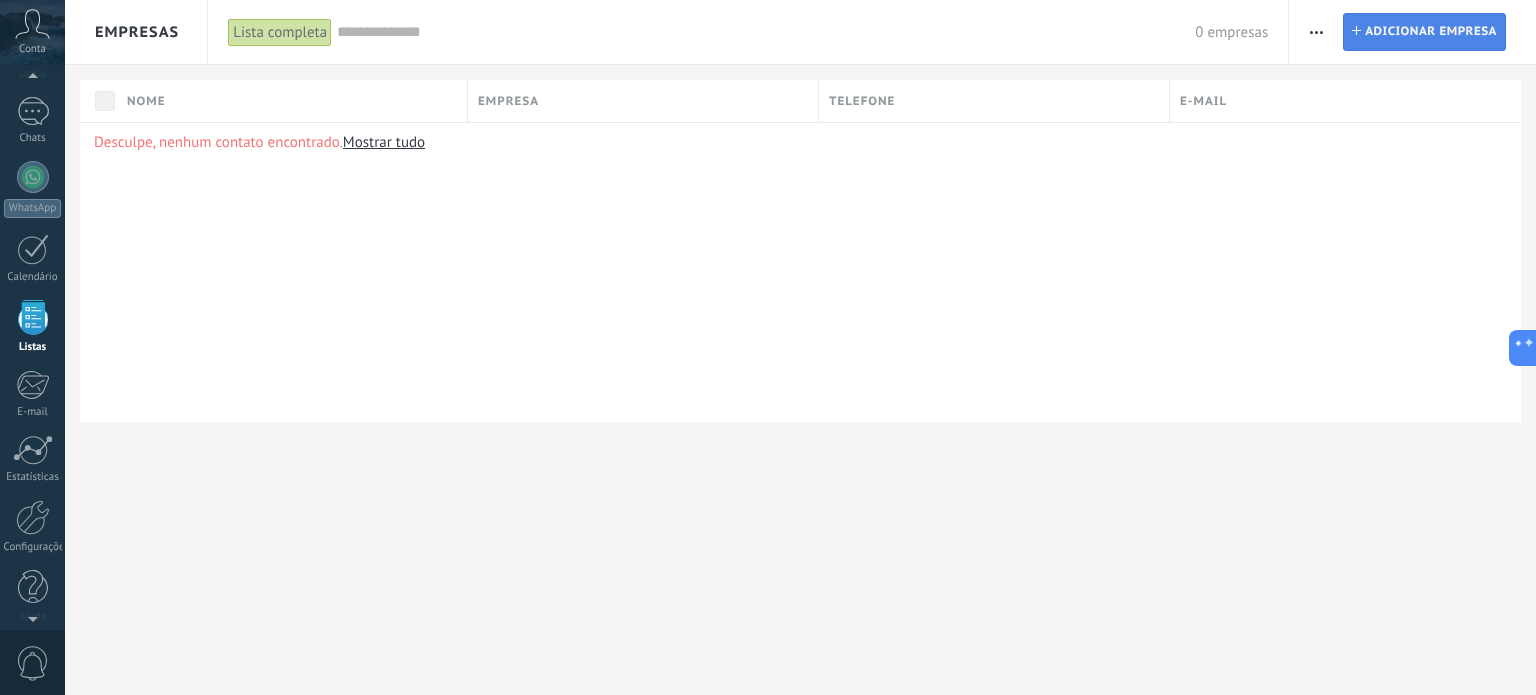 click on "Adicionar empresa" at bounding box center [1431, 32] 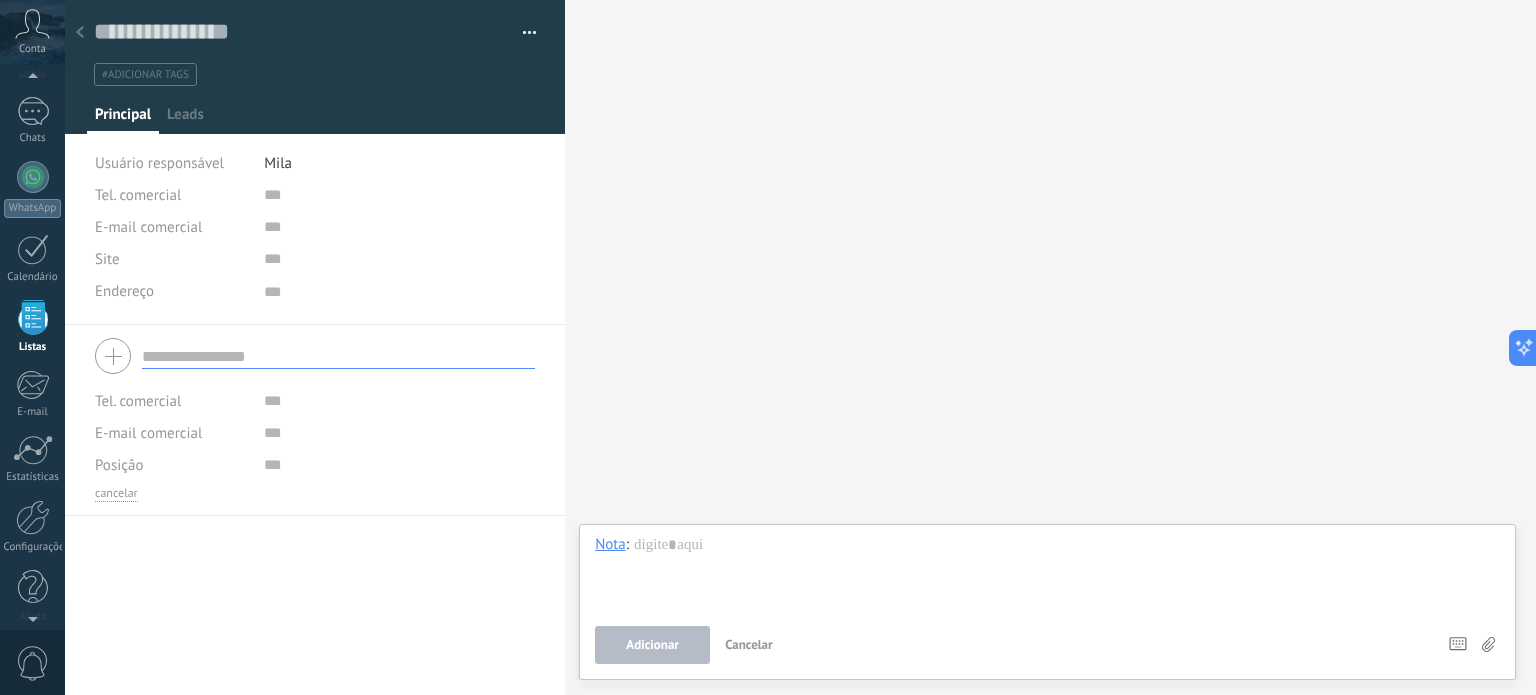scroll, scrollTop: 20, scrollLeft: 0, axis: vertical 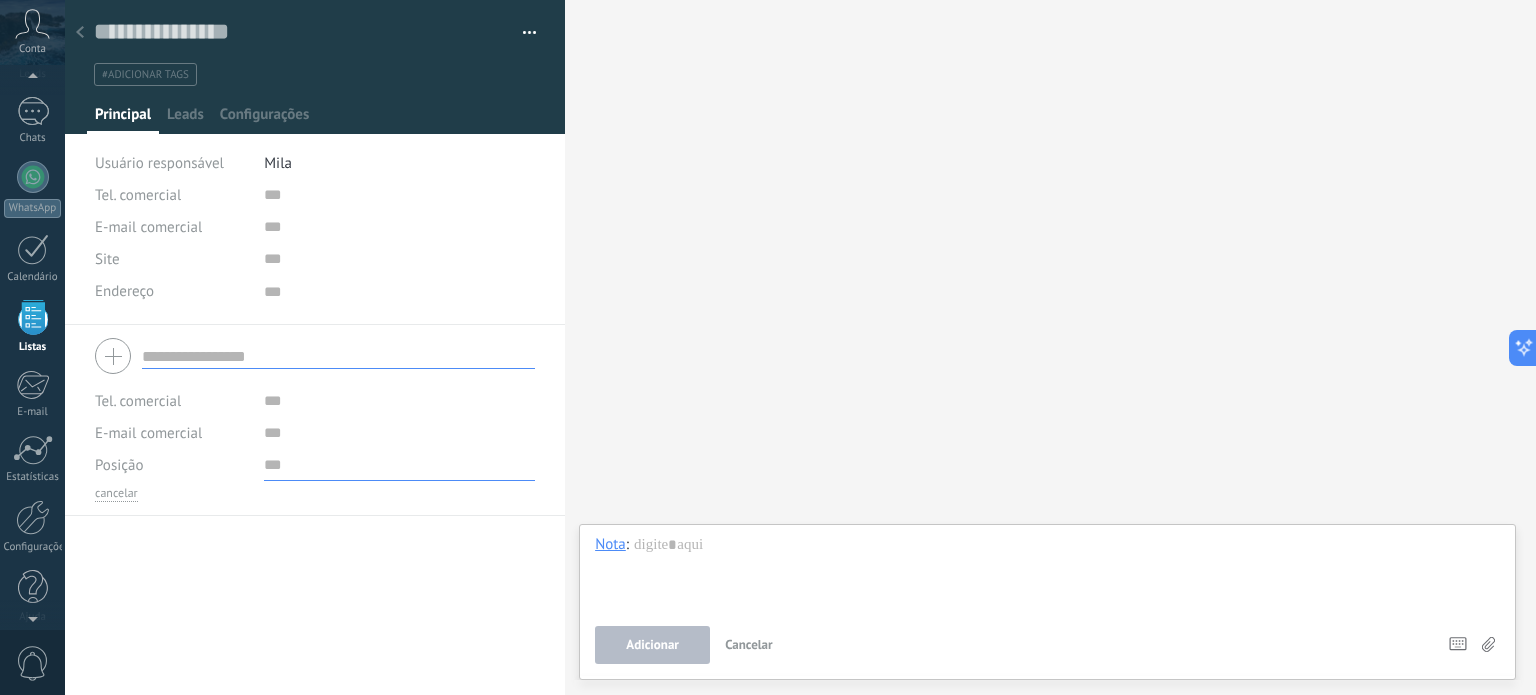 click at bounding box center [399, 465] 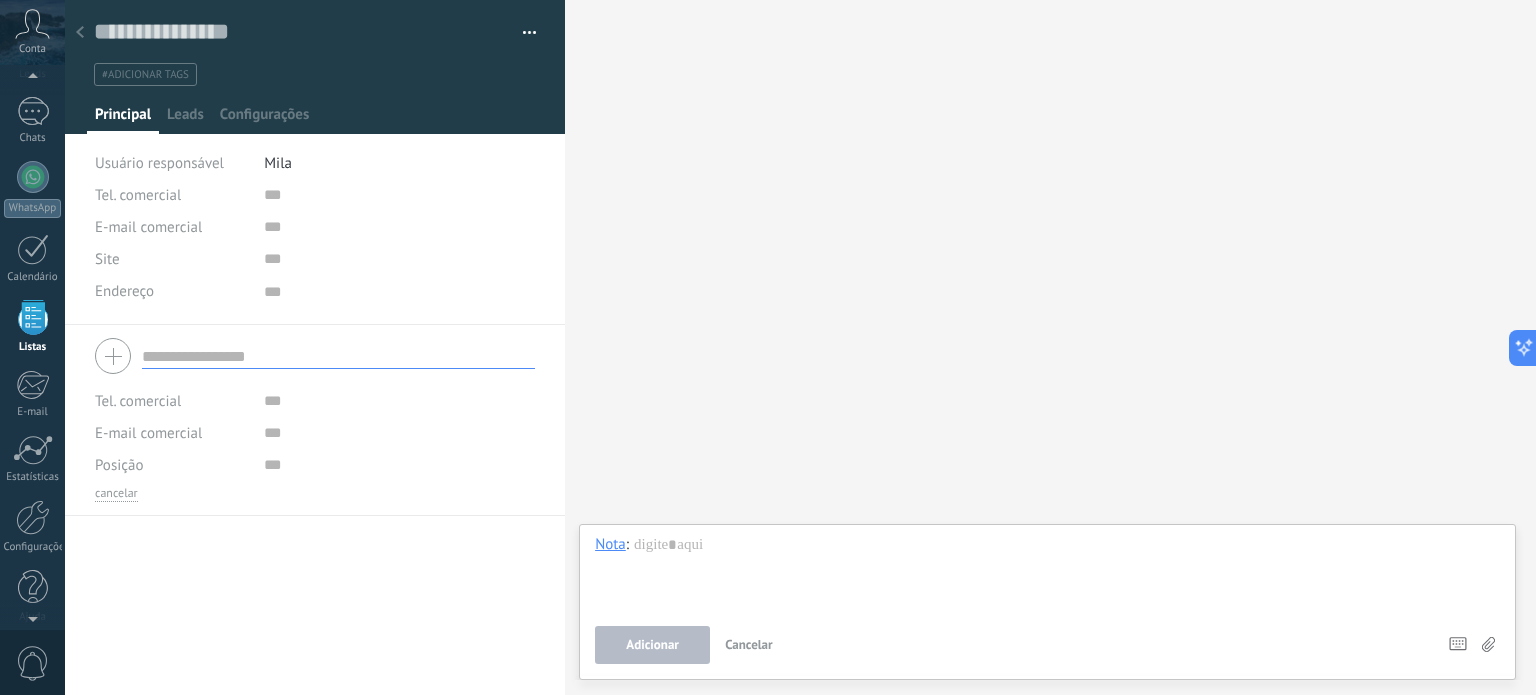 click on "Posição" at bounding box center [172, 465] 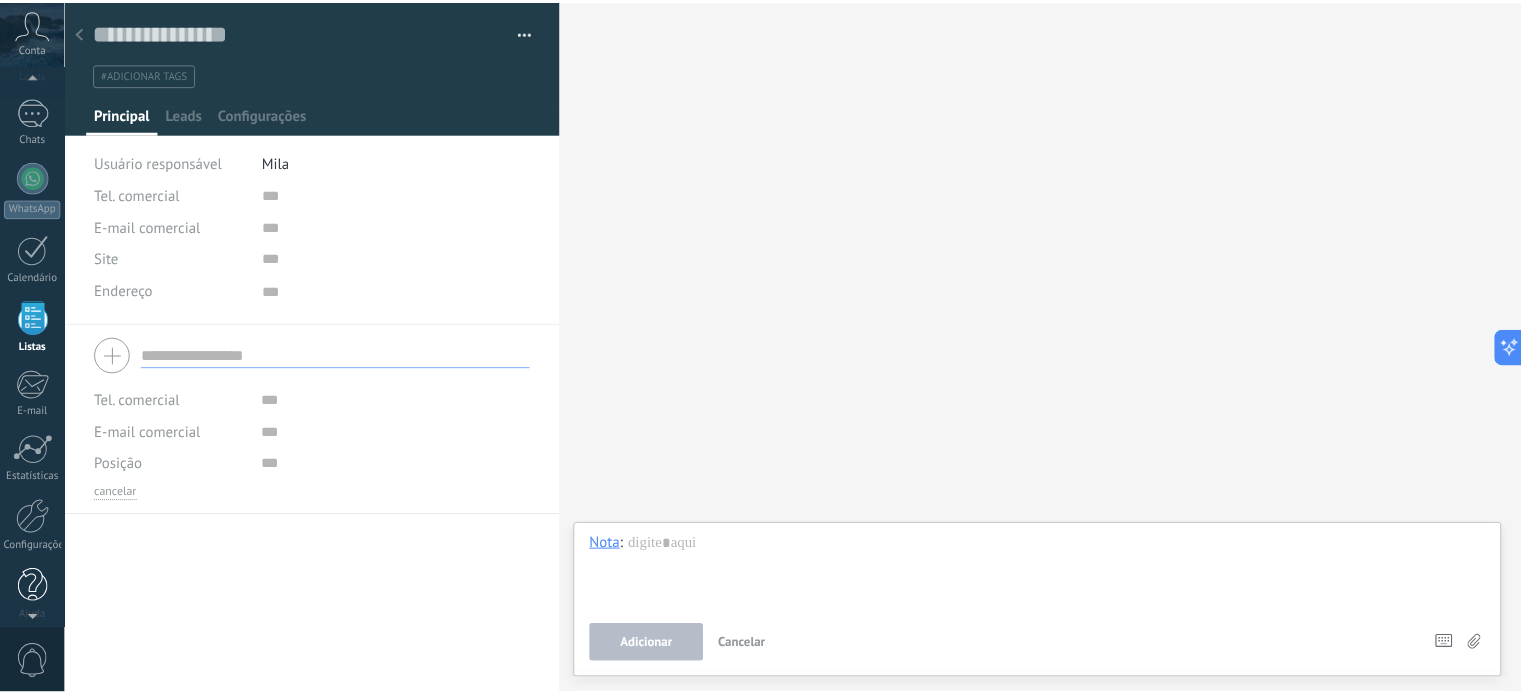scroll, scrollTop: 136, scrollLeft: 0, axis: vertical 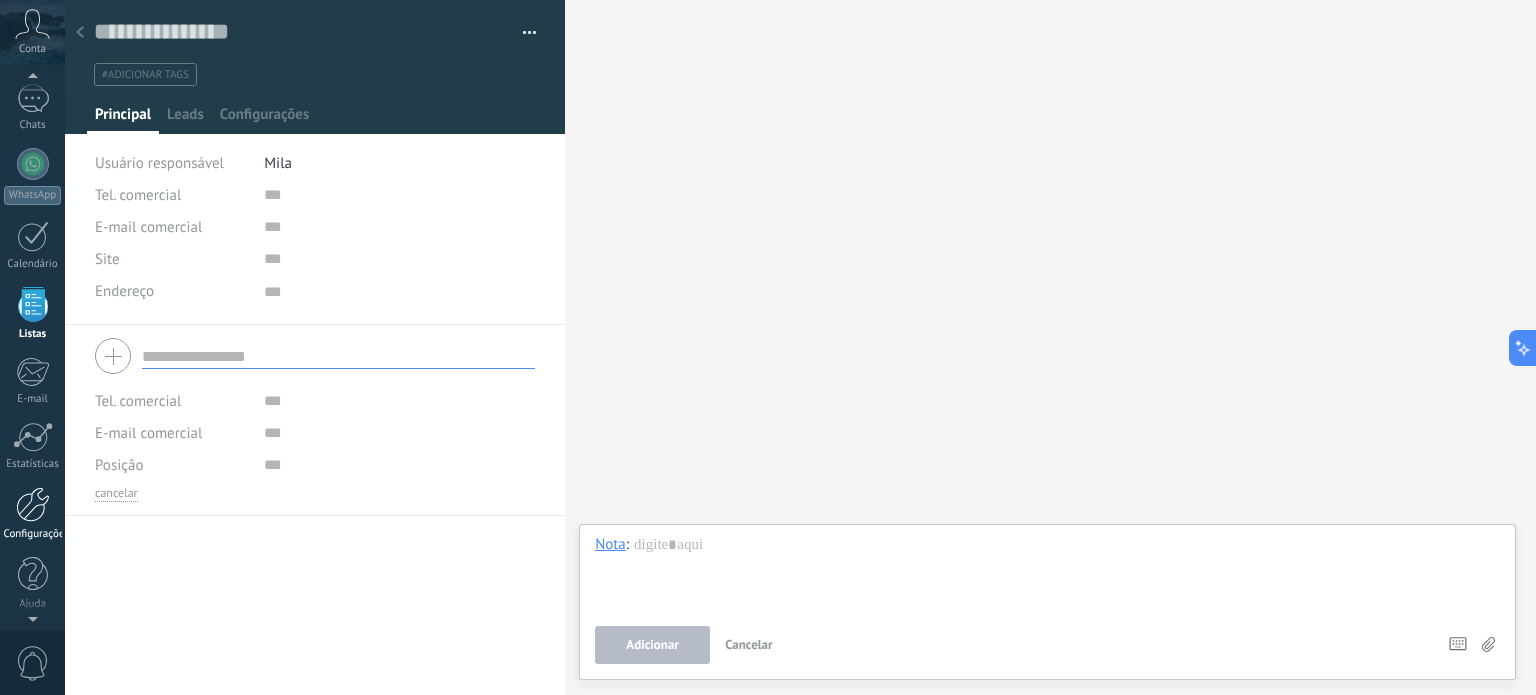 click at bounding box center (33, 504) 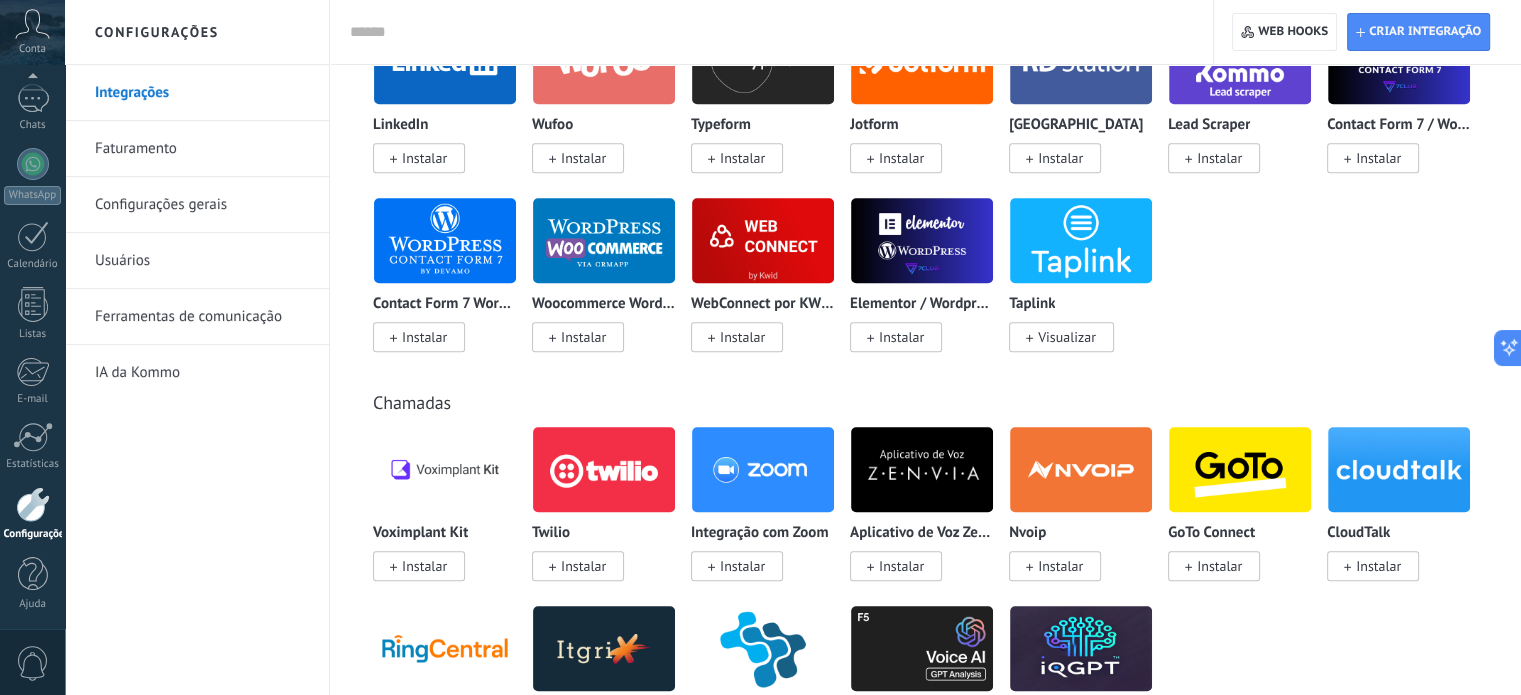 scroll, scrollTop: 1900, scrollLeft: 0, axis: vertical 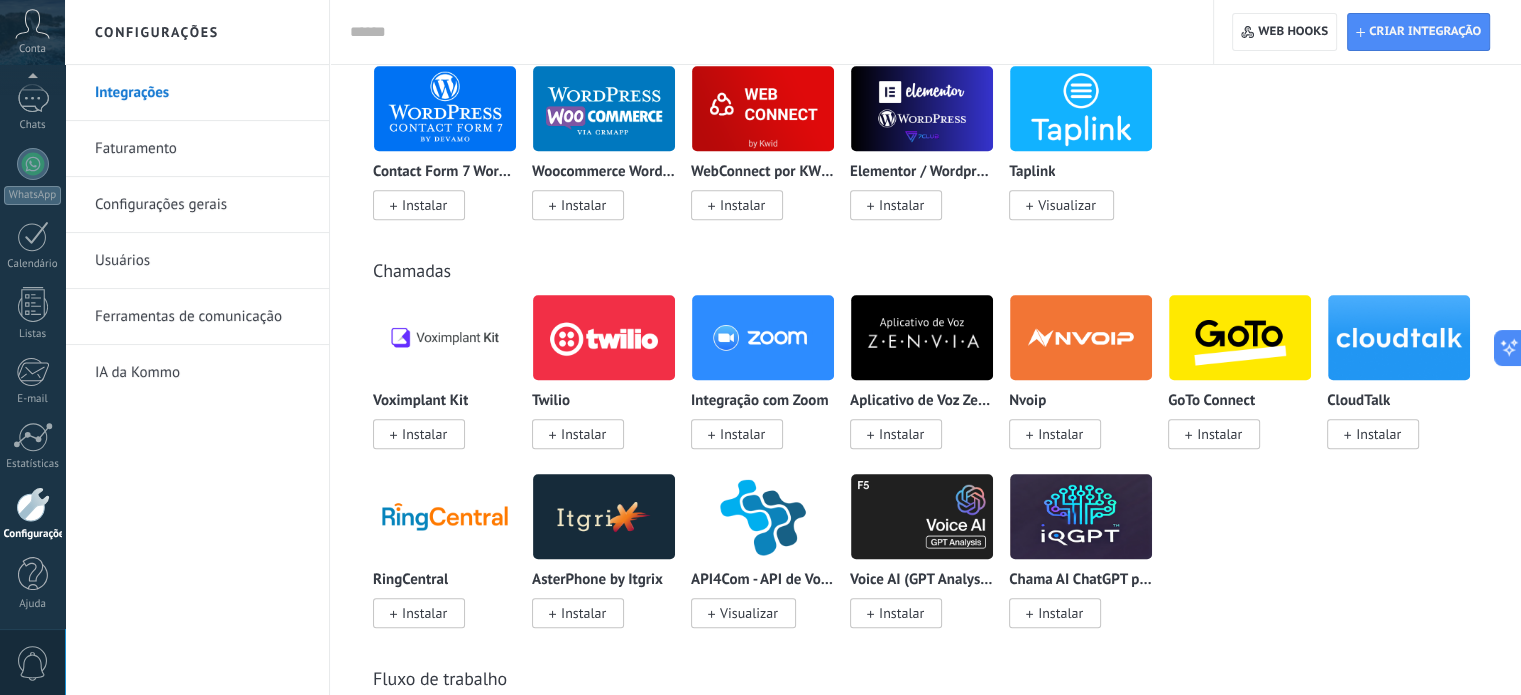 click on "Configurações gerais" at bounding box center (202, 205) 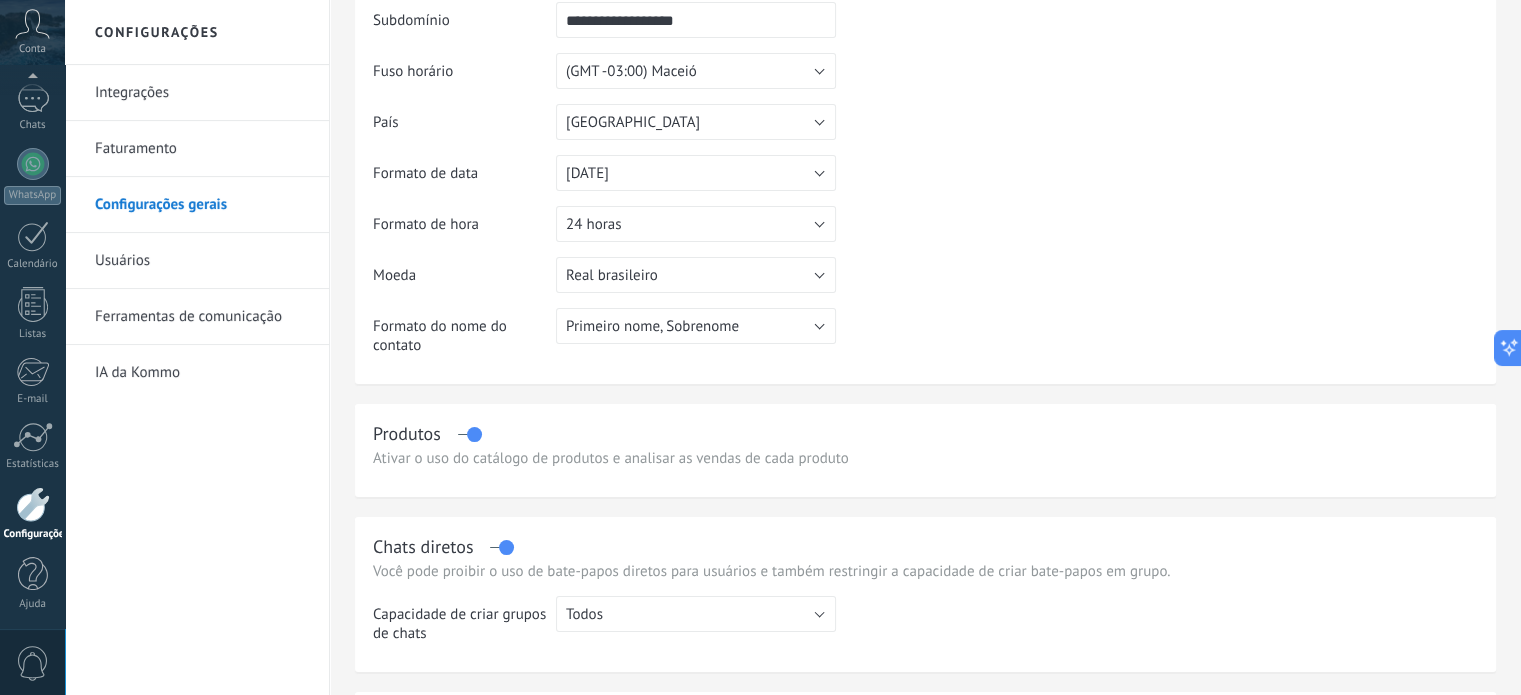 scroll, scrollTop: 600, scrollLeft: 0, axis: vertical 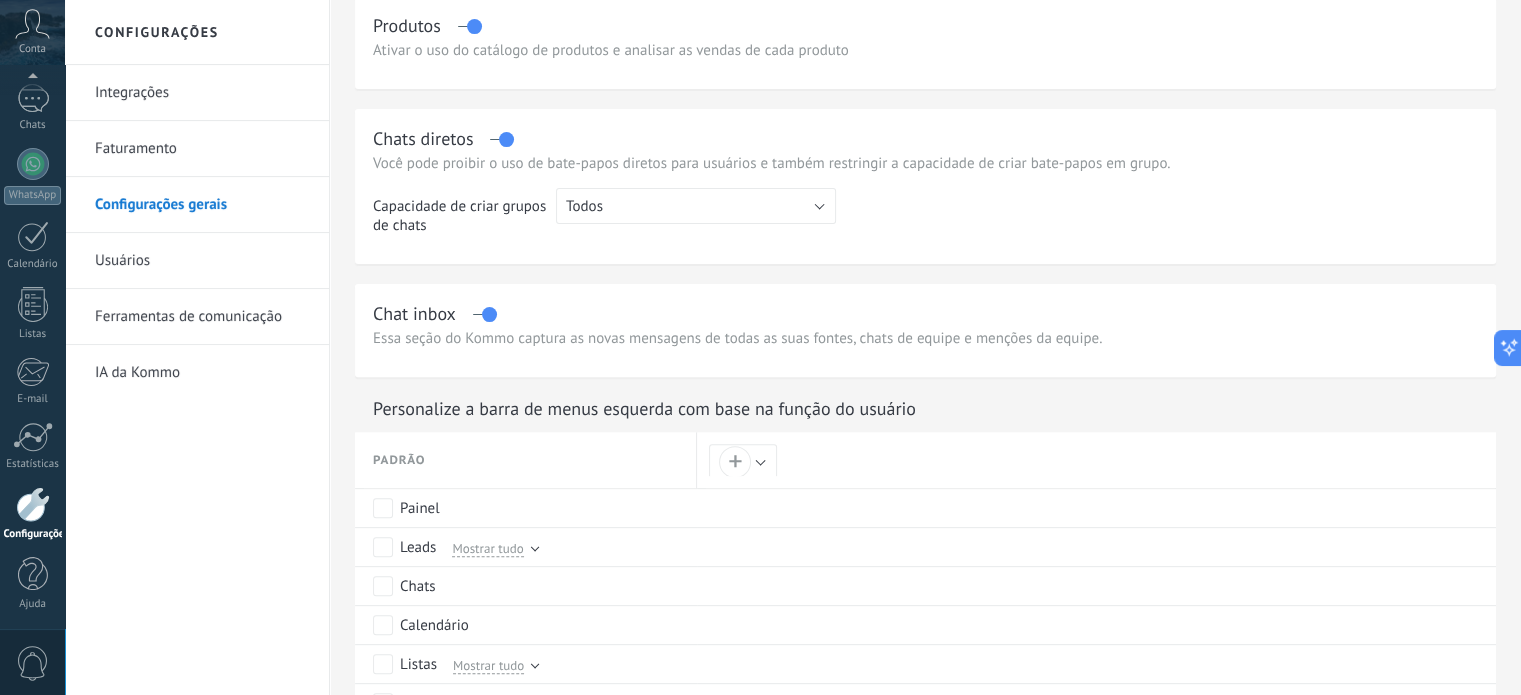 click on "Usuários" at bounding box center [202, 261] 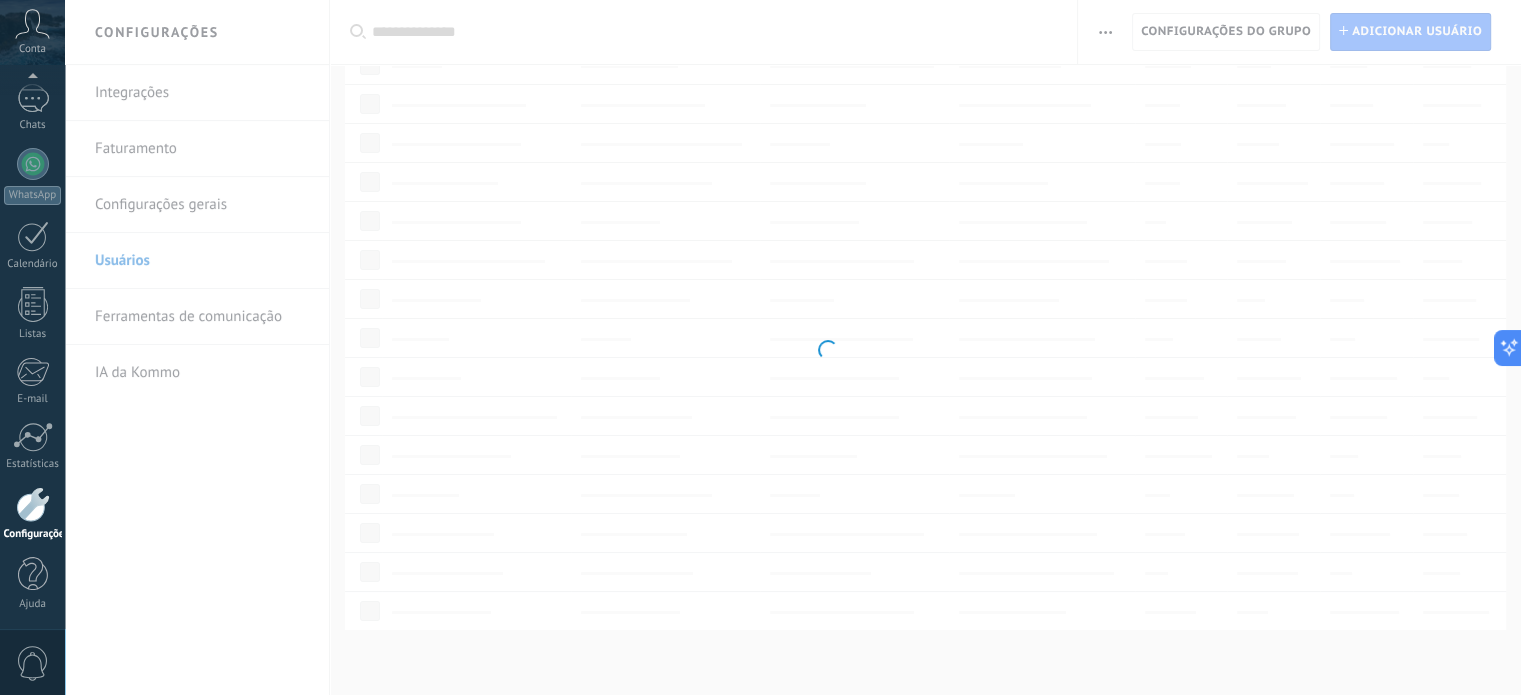 scroll, scrollTop: 0, scrollLeft: 0, axis: both 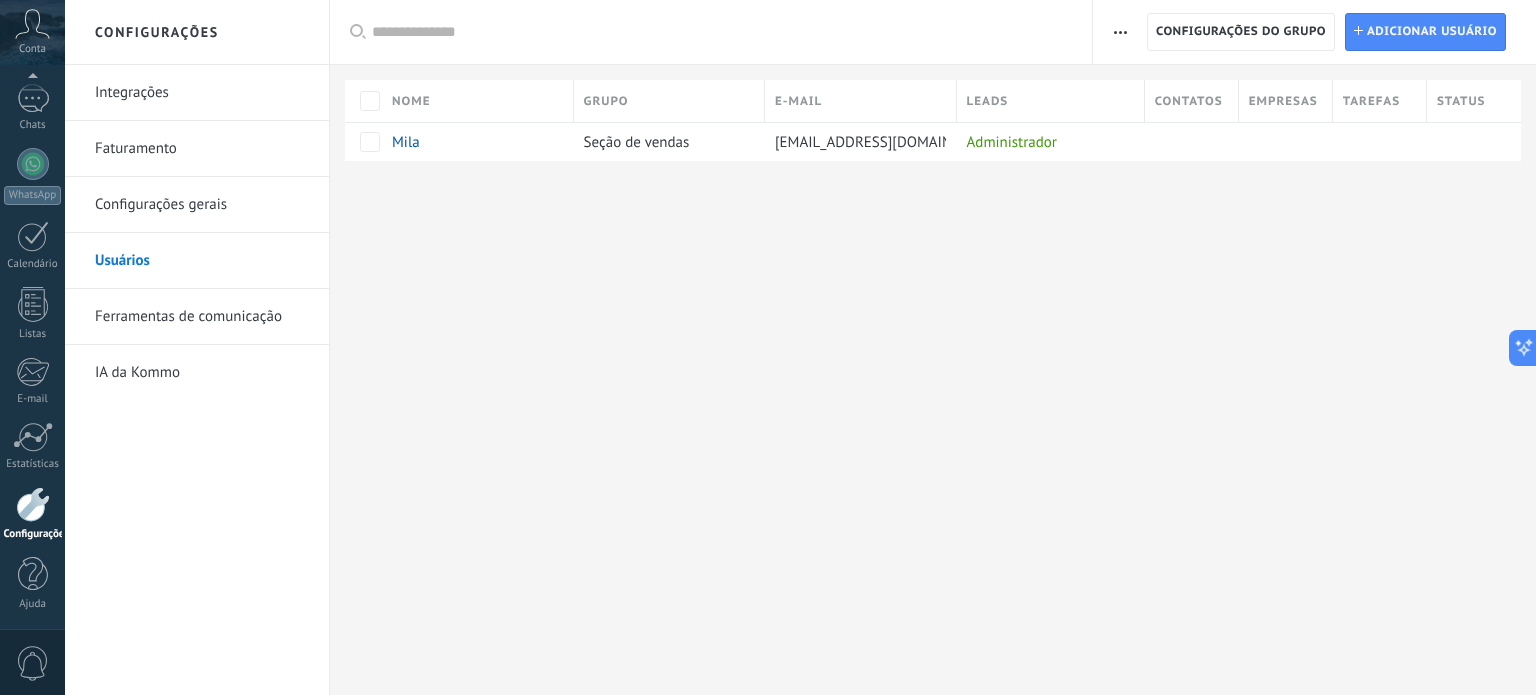 click on "Ferramentas de comunicação" at bounding box center (202, 317) 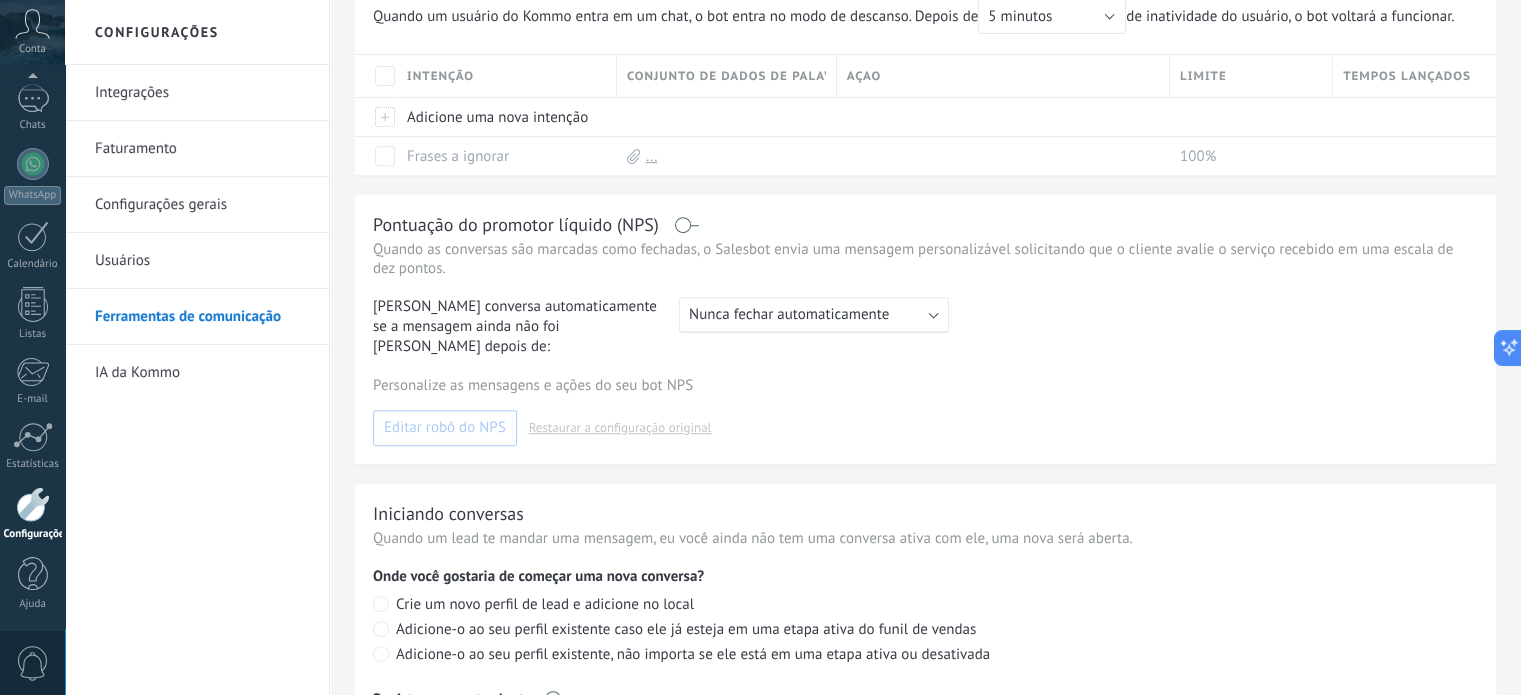 scroll, scrollTop: 933, scrollLeft: 0, axis: vertical 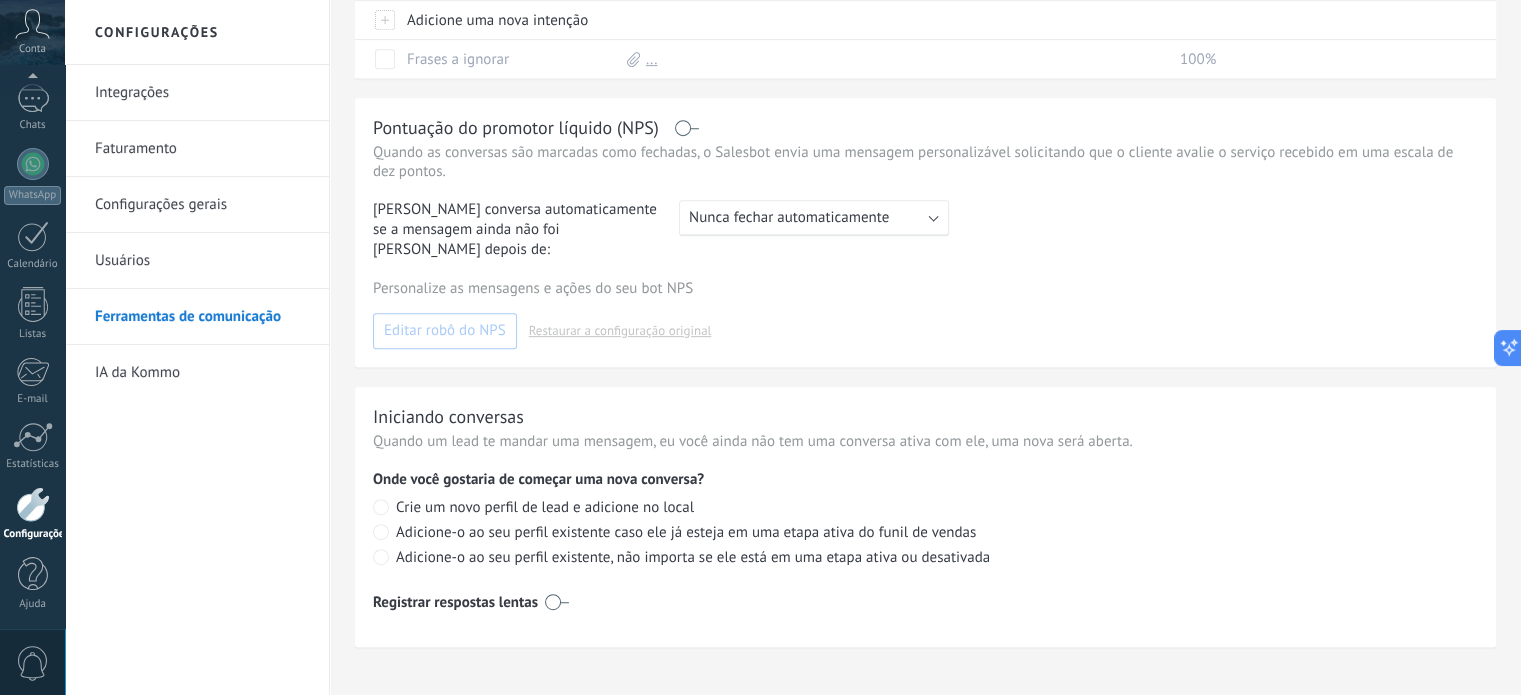 click on "Configurações gerais" at bounding box center (202, 205) 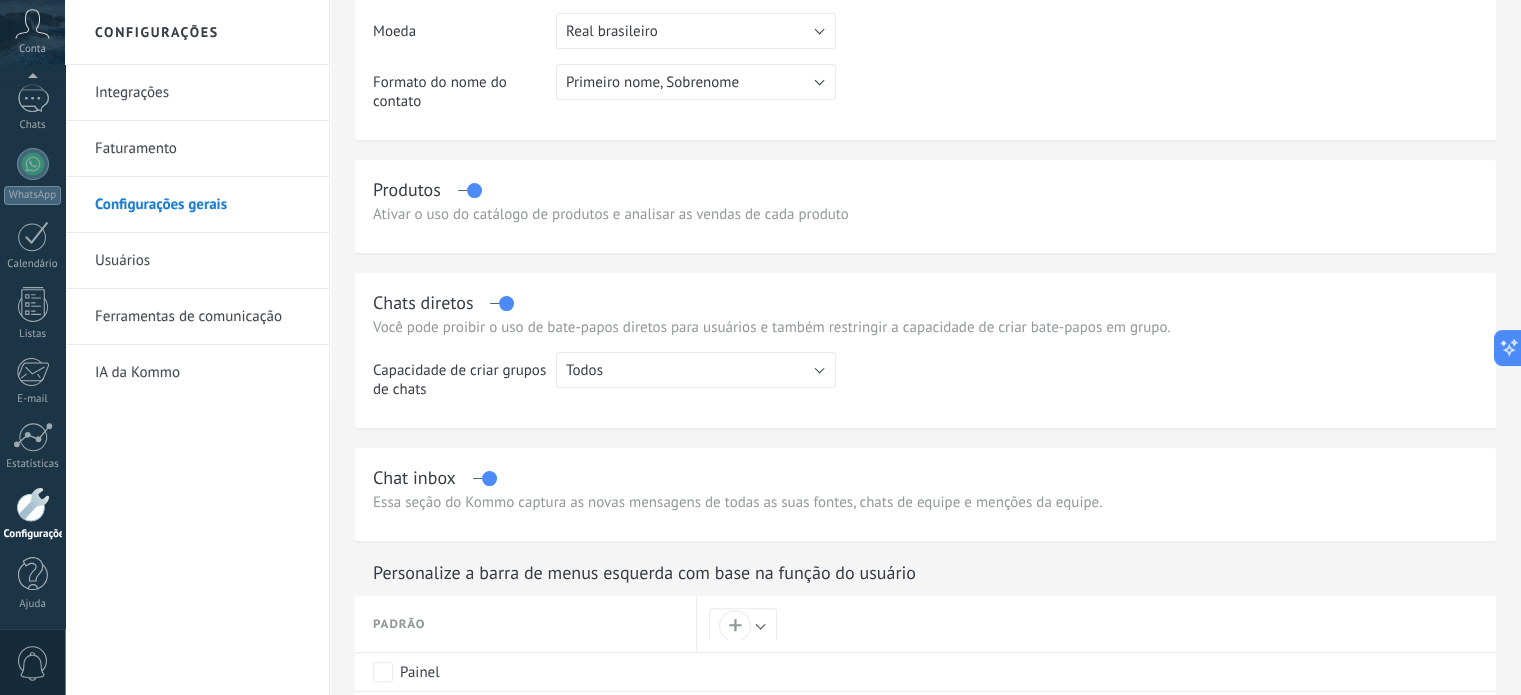 scroll, scrollTop: 500, scrollLeft: 0, axis: vertical 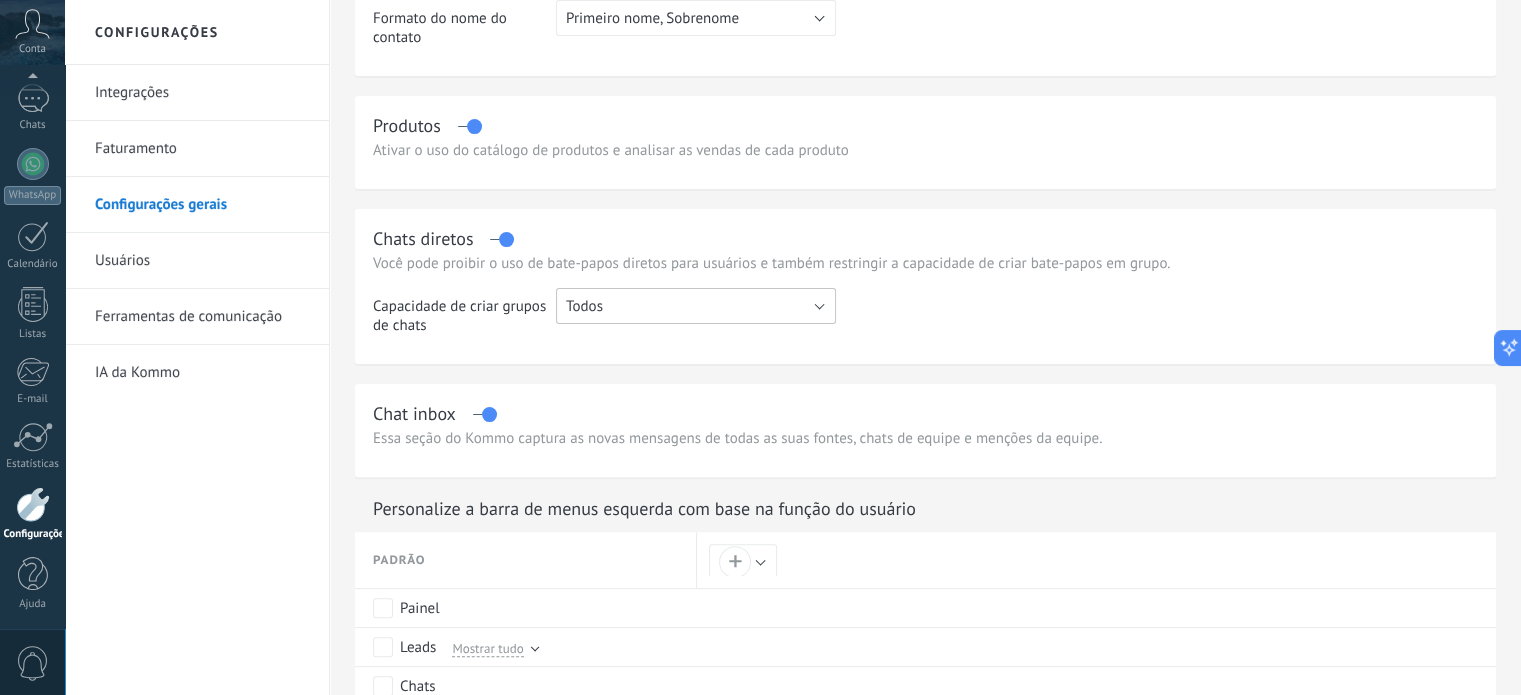 click on "Todos" at bounding box center (696, 306) 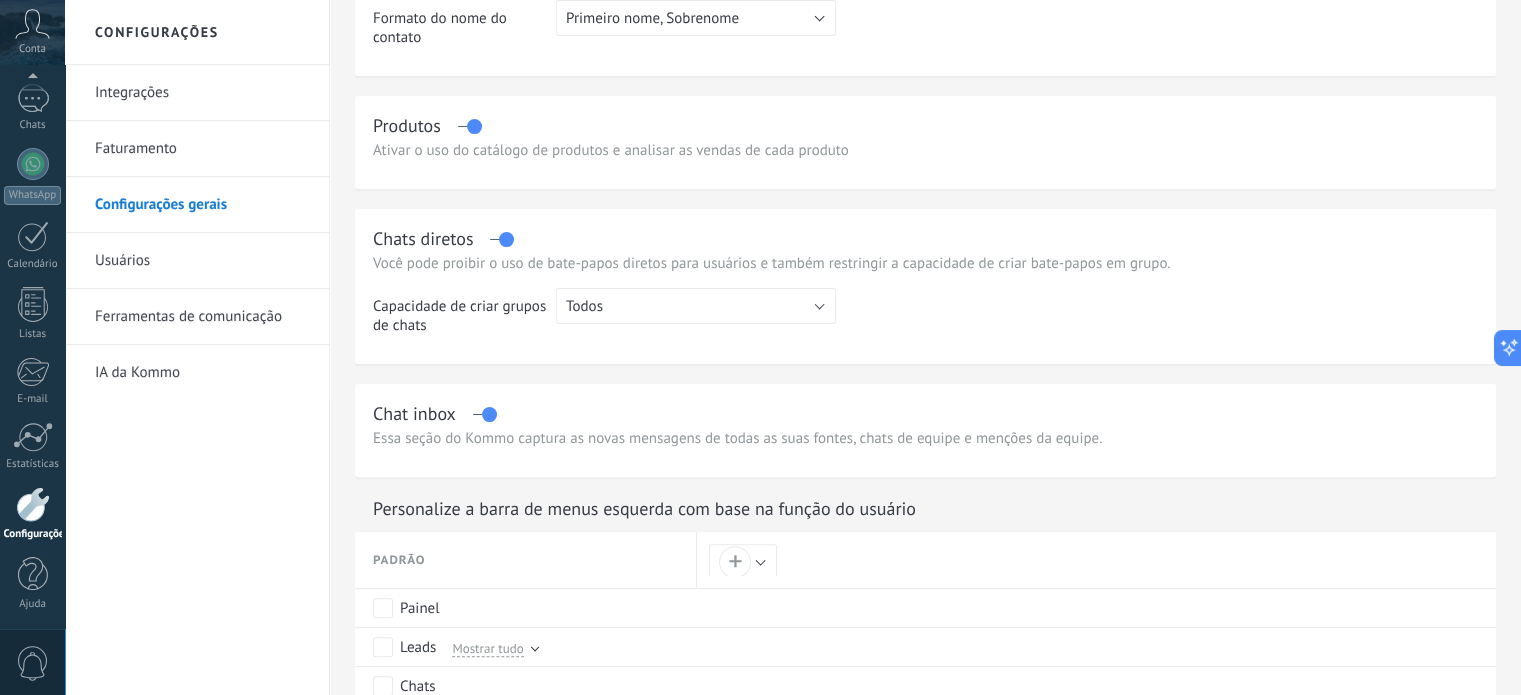 click at bounding box center [1157, 319] 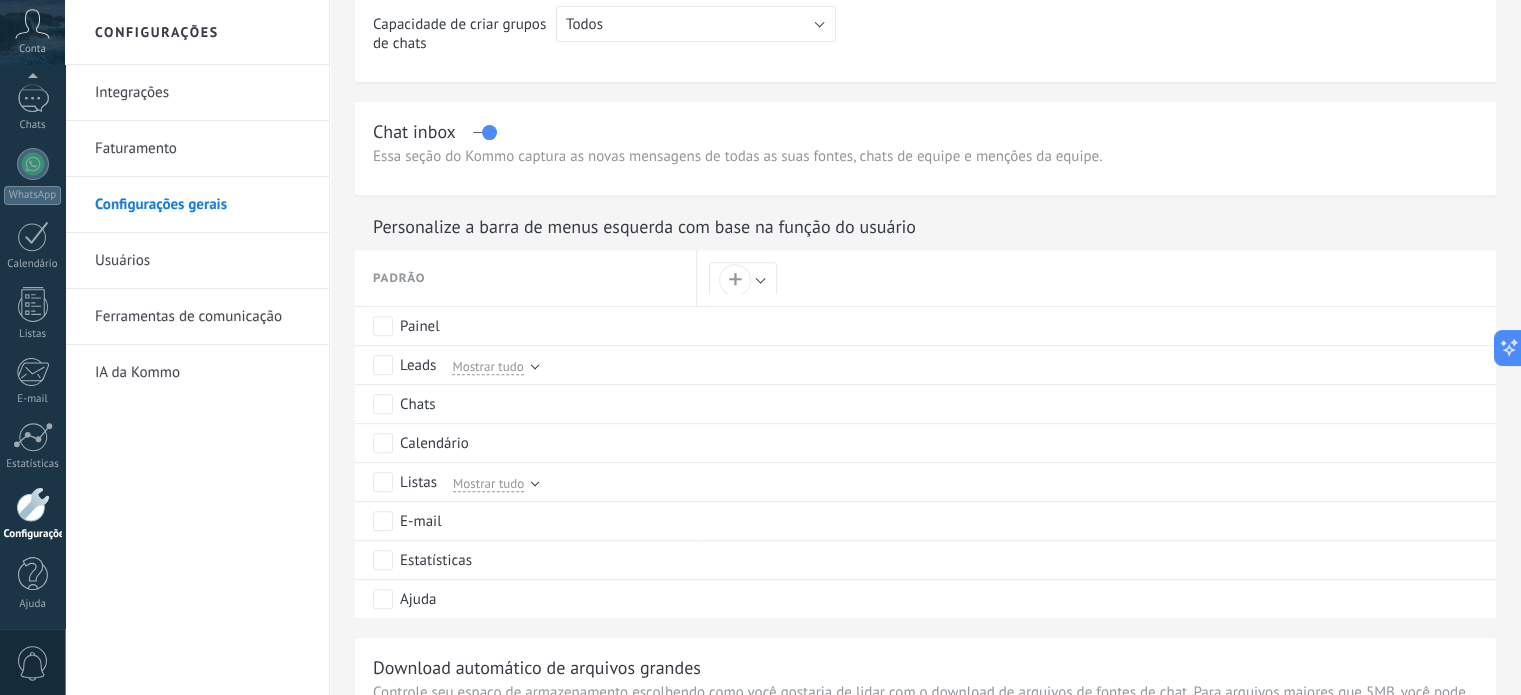 scroll, scrollTop: 800, scrollLeft: 0, axis: vertical 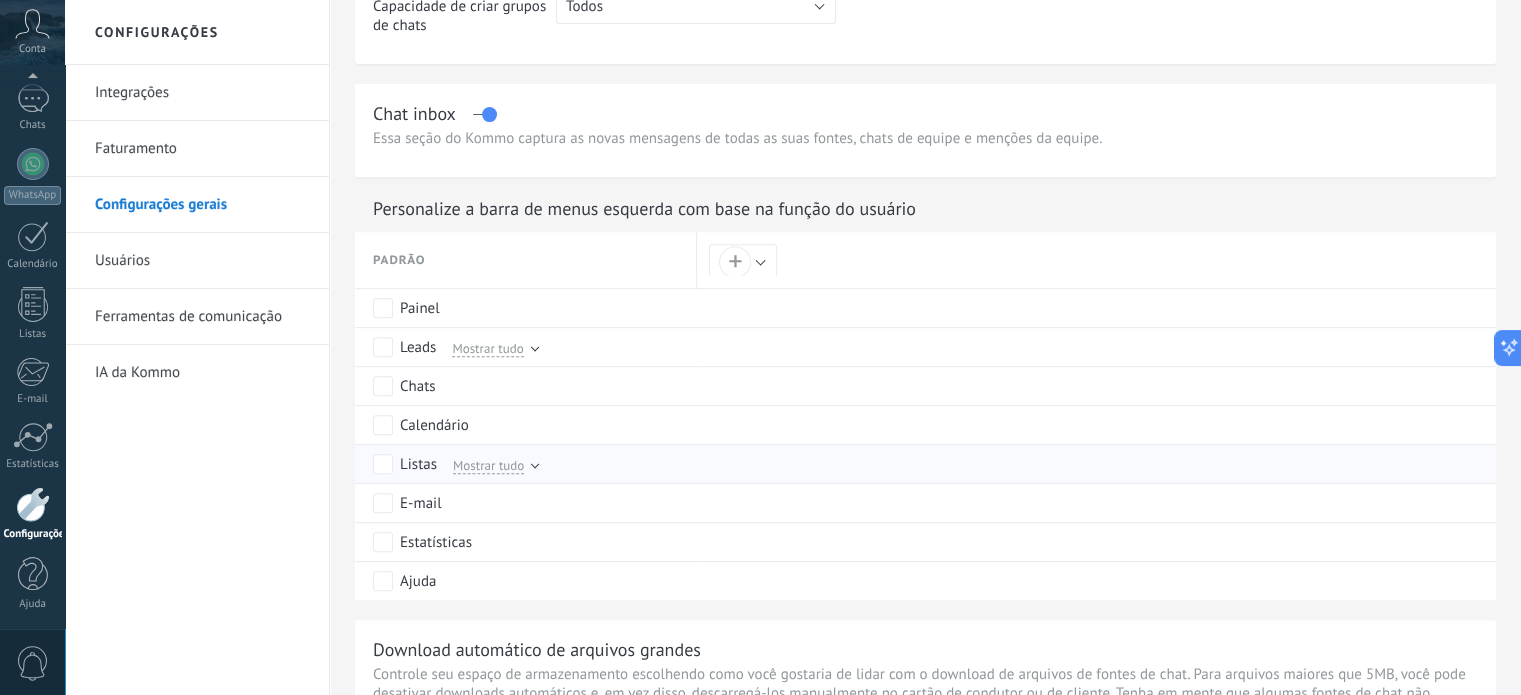 click at bounding box center (535, 467) 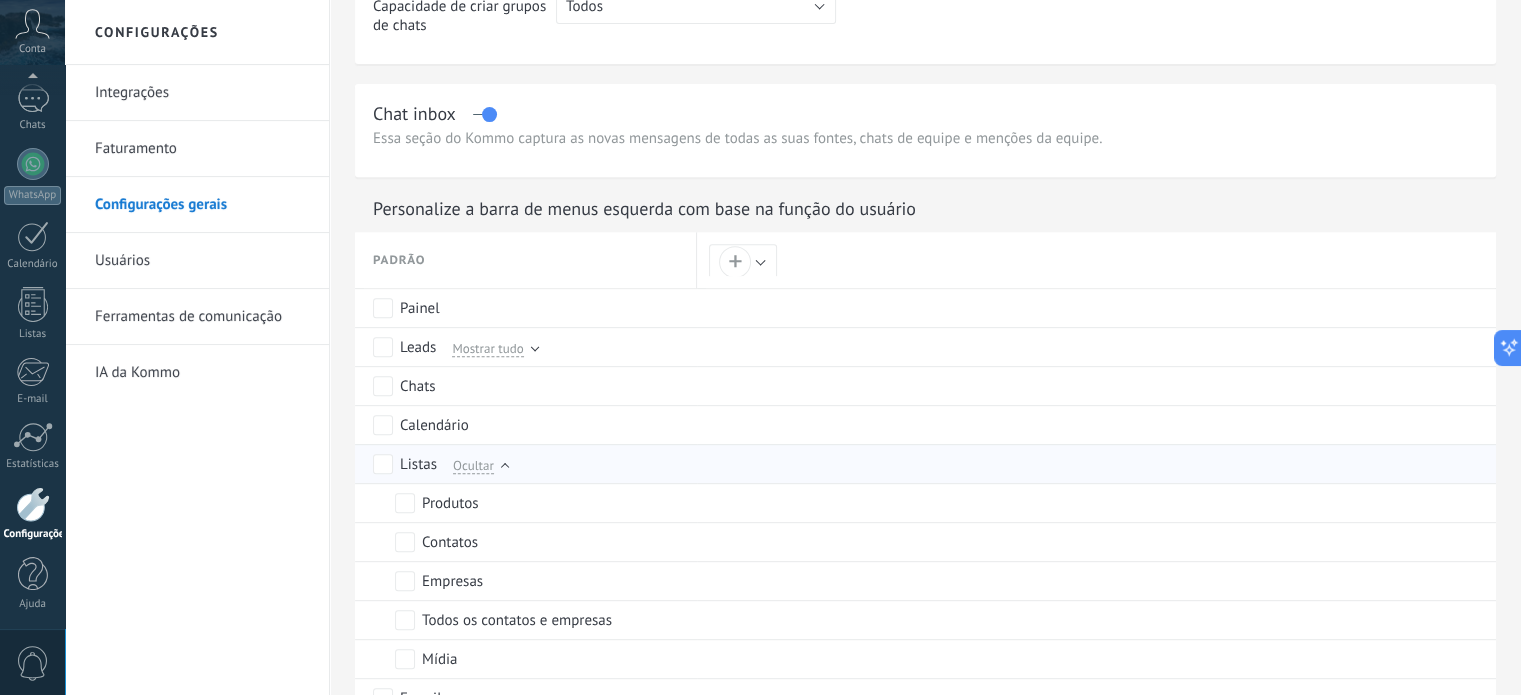 click at bounding box center [505, 467] 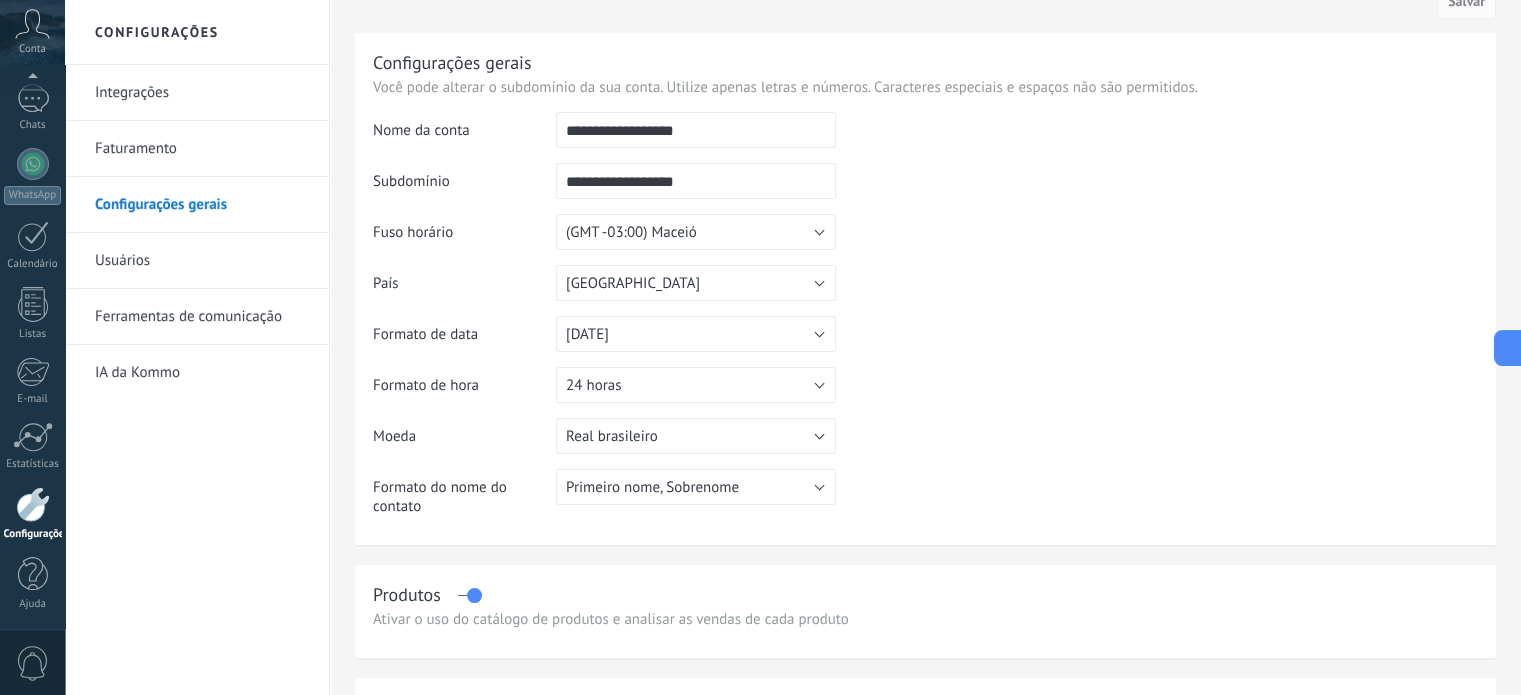 scroll, scrollTop: 0, scrollLeft: 0, axis: both 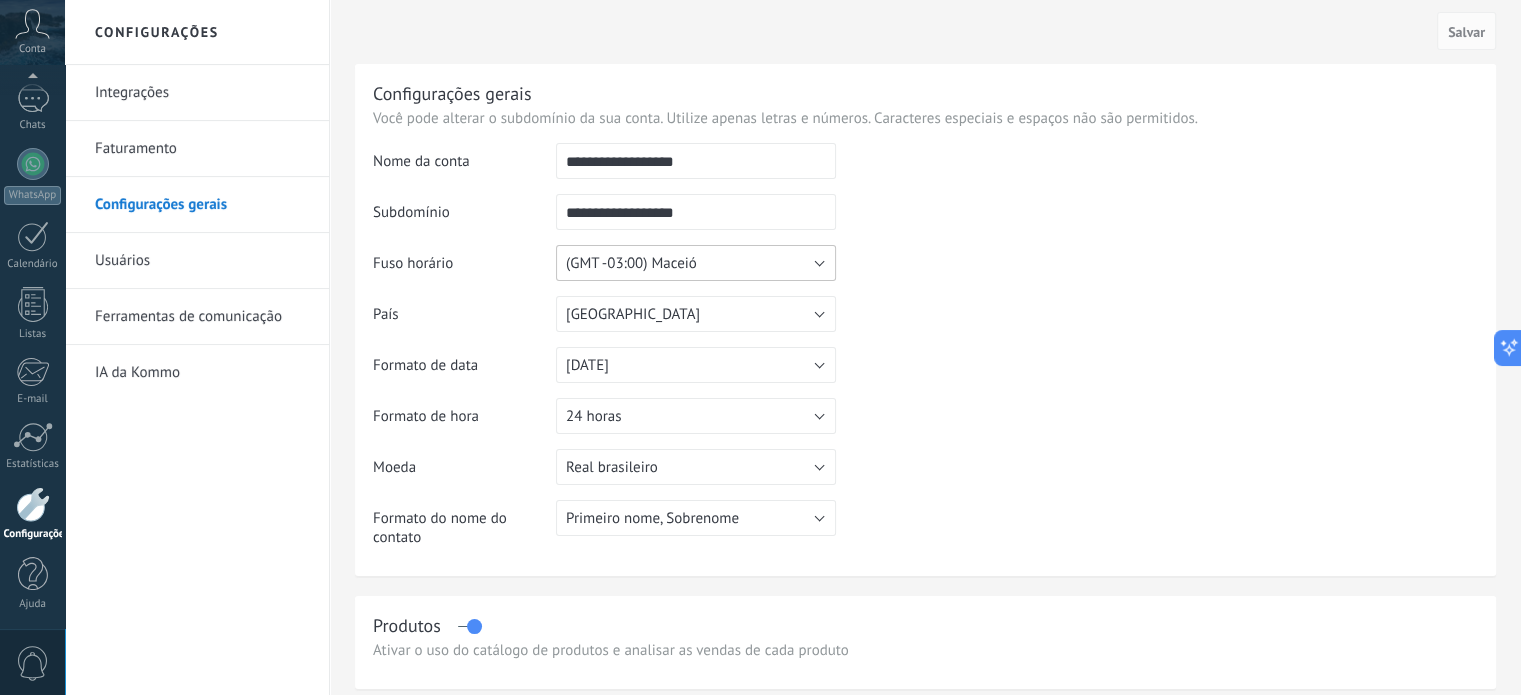 click on "(GMT -03:00) Maceió" at bounding box center (696, 263) 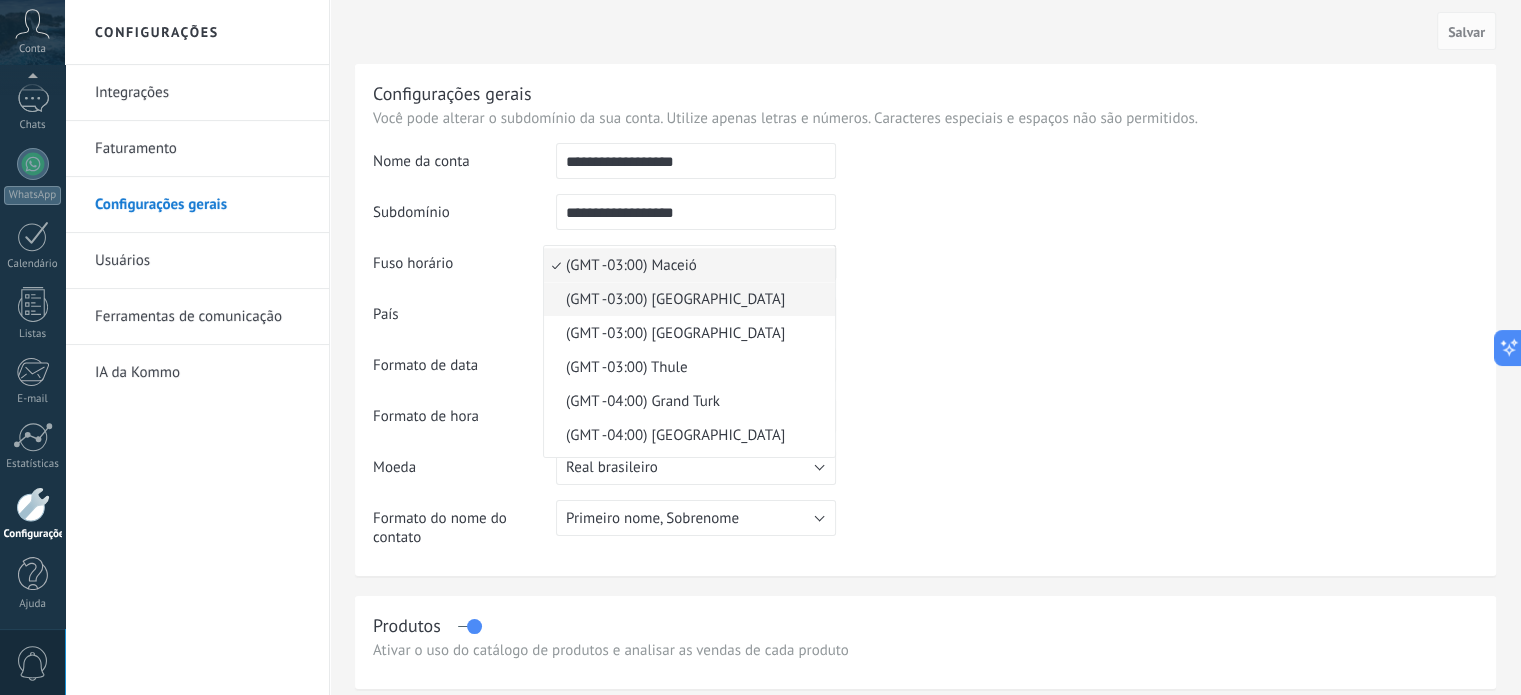 scroll, scrollTop: 10204, scrollLeft: 0, axis: vertical 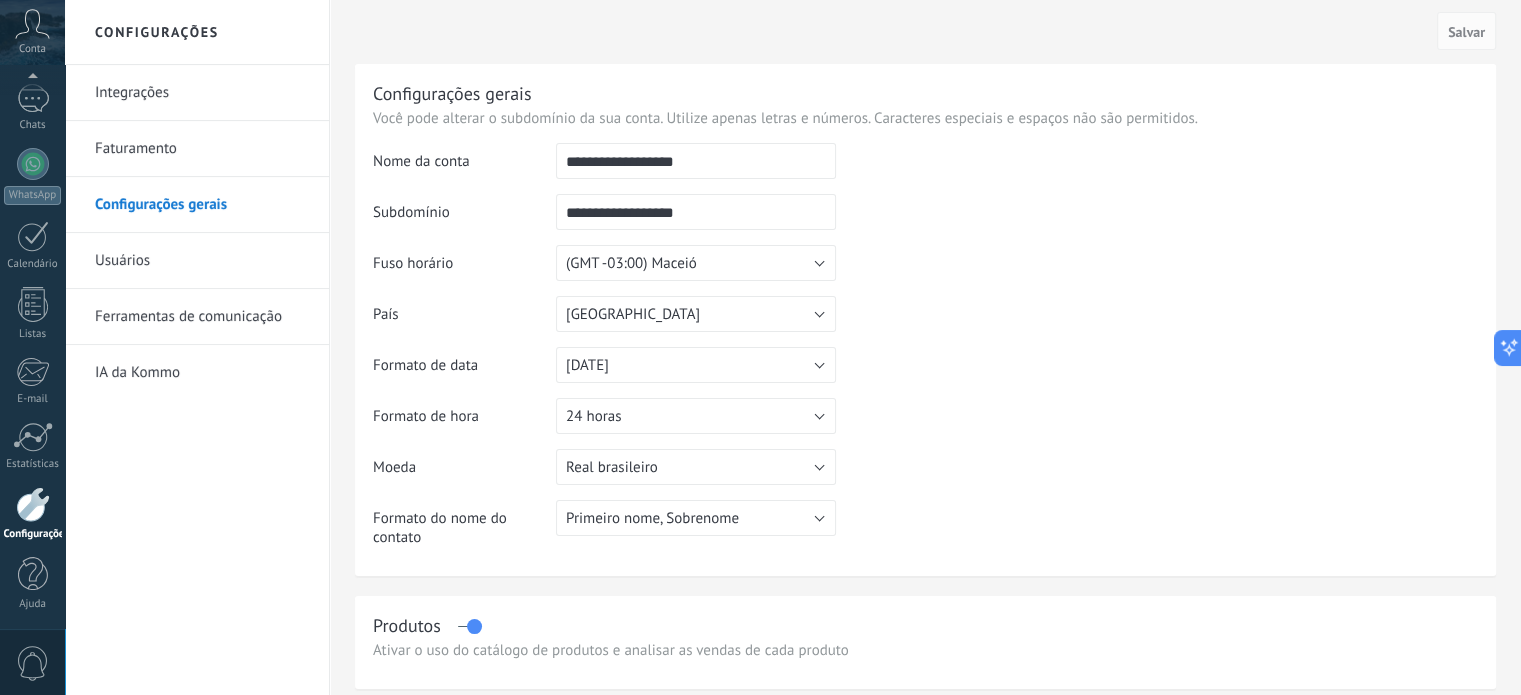 click at bounding box center (1157, 245) 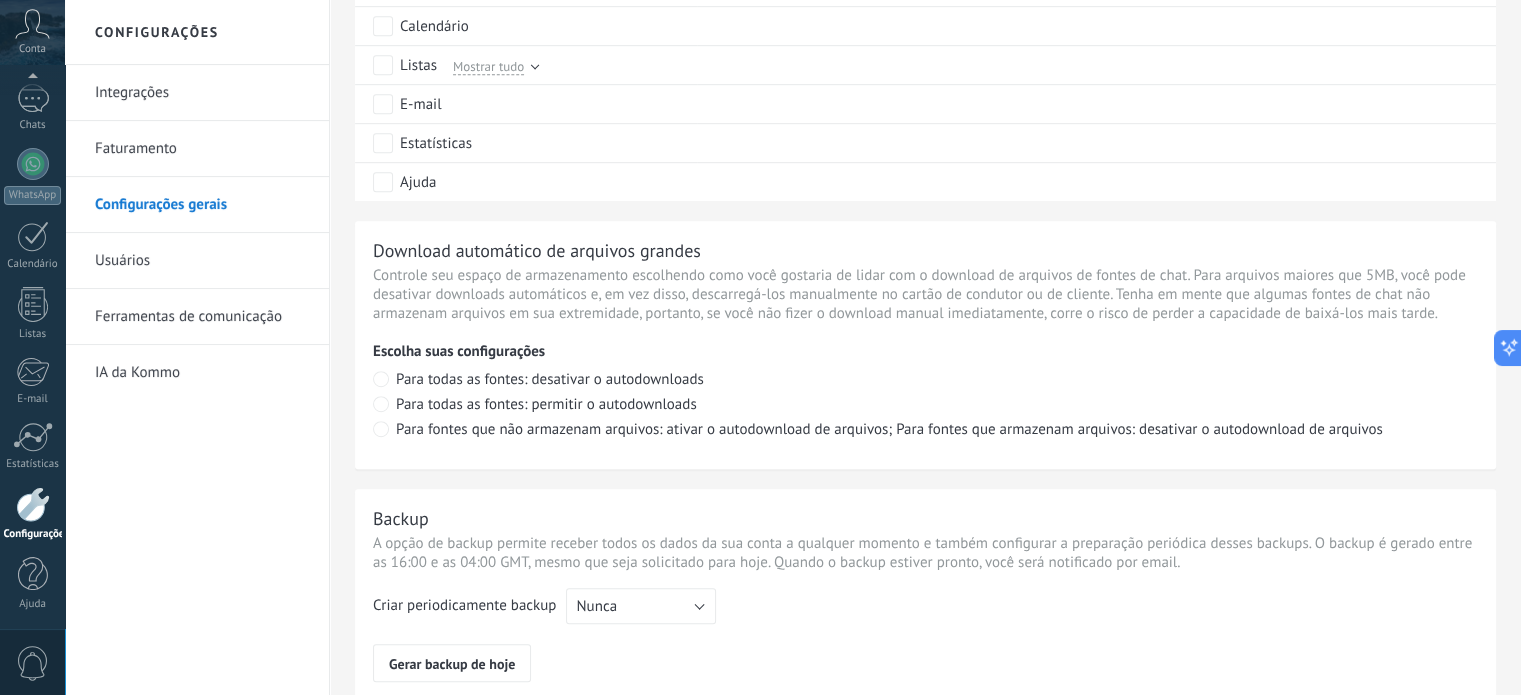 scroll, scrollTop: 1200, scrollLeft: 0, axis: vertical 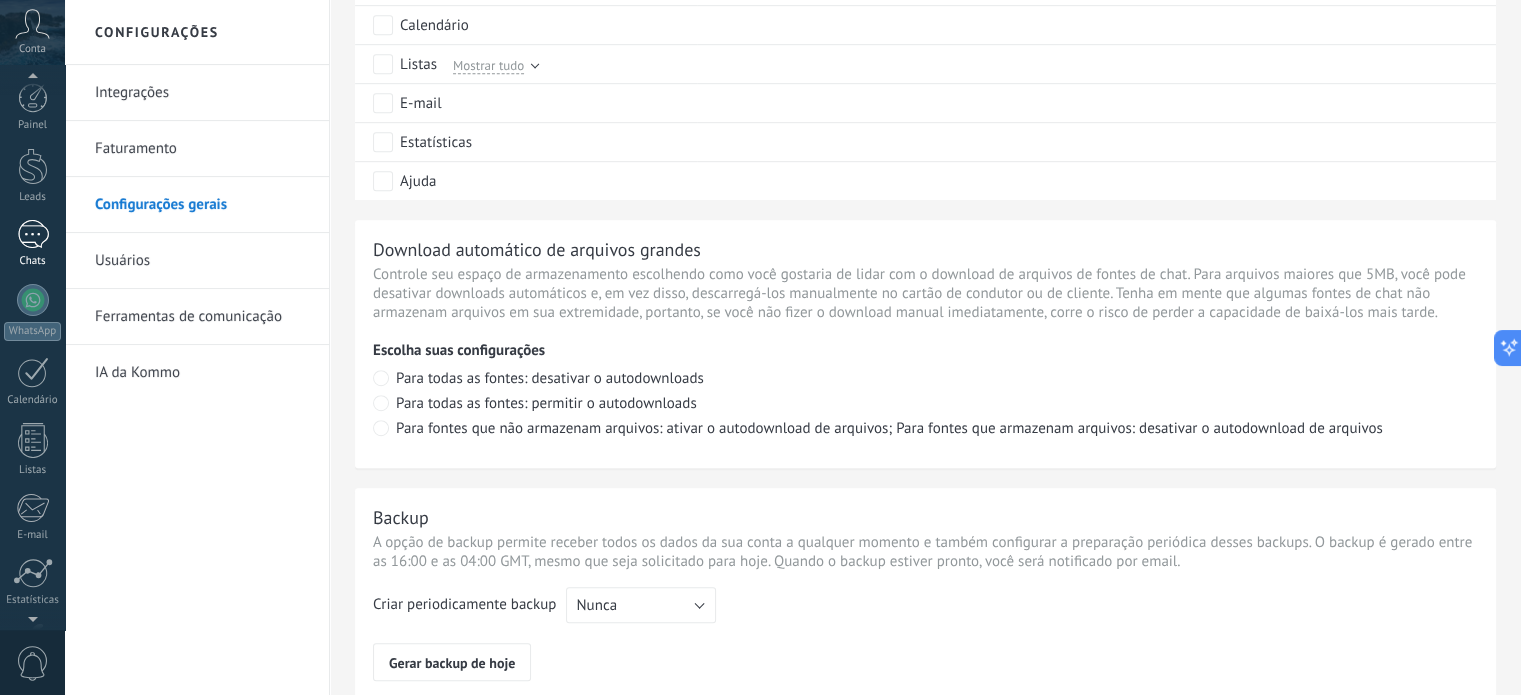 click at bounding box center [33, 234] 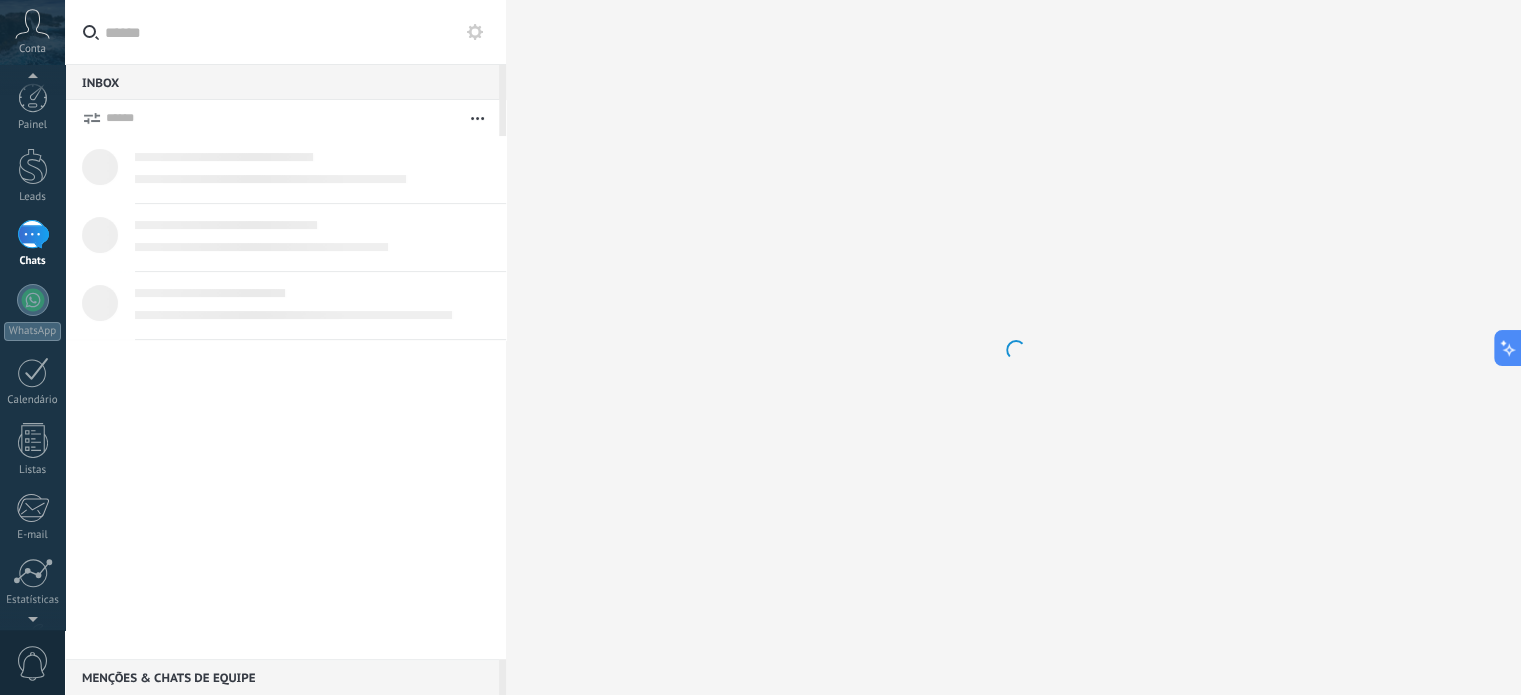scroll, scrollTop: 0, scrollLeft: 0, axis: both 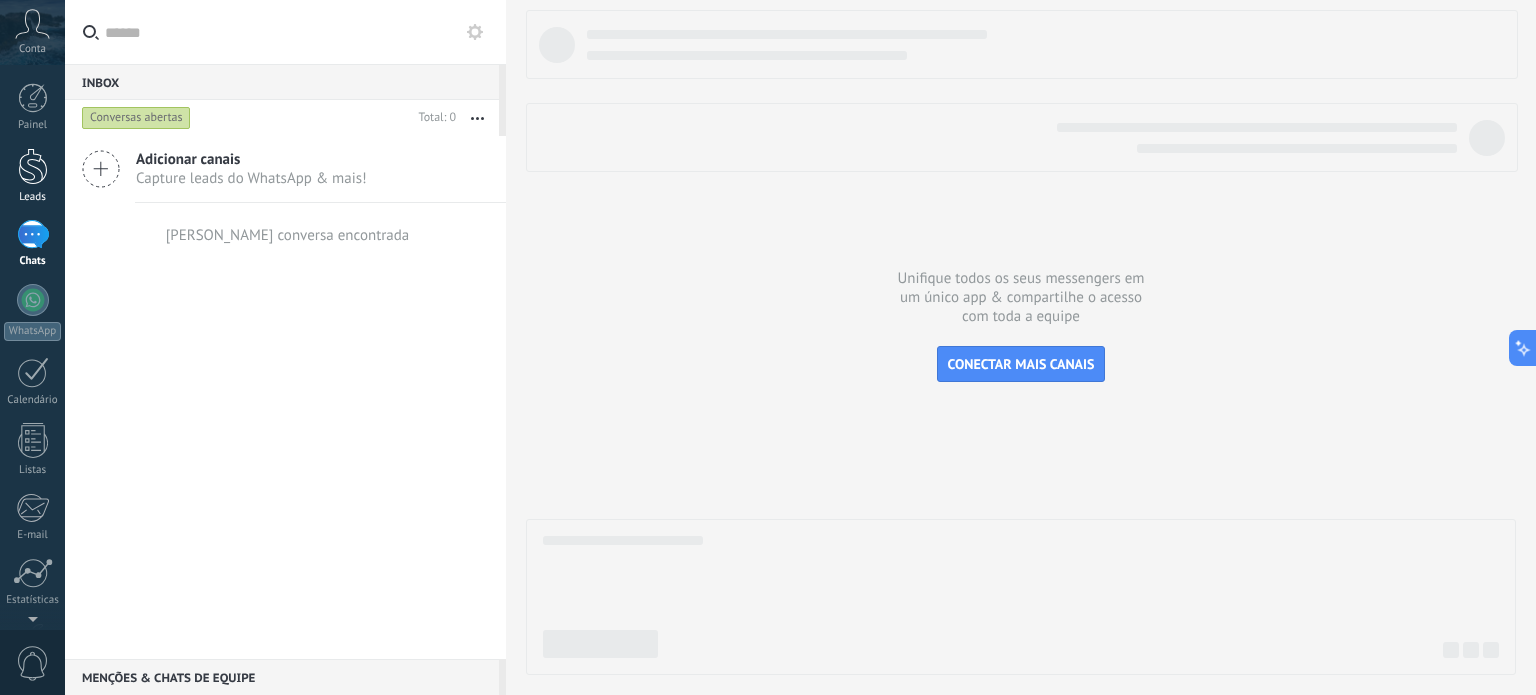 click on "Leads" at bounding box center (32, 176) 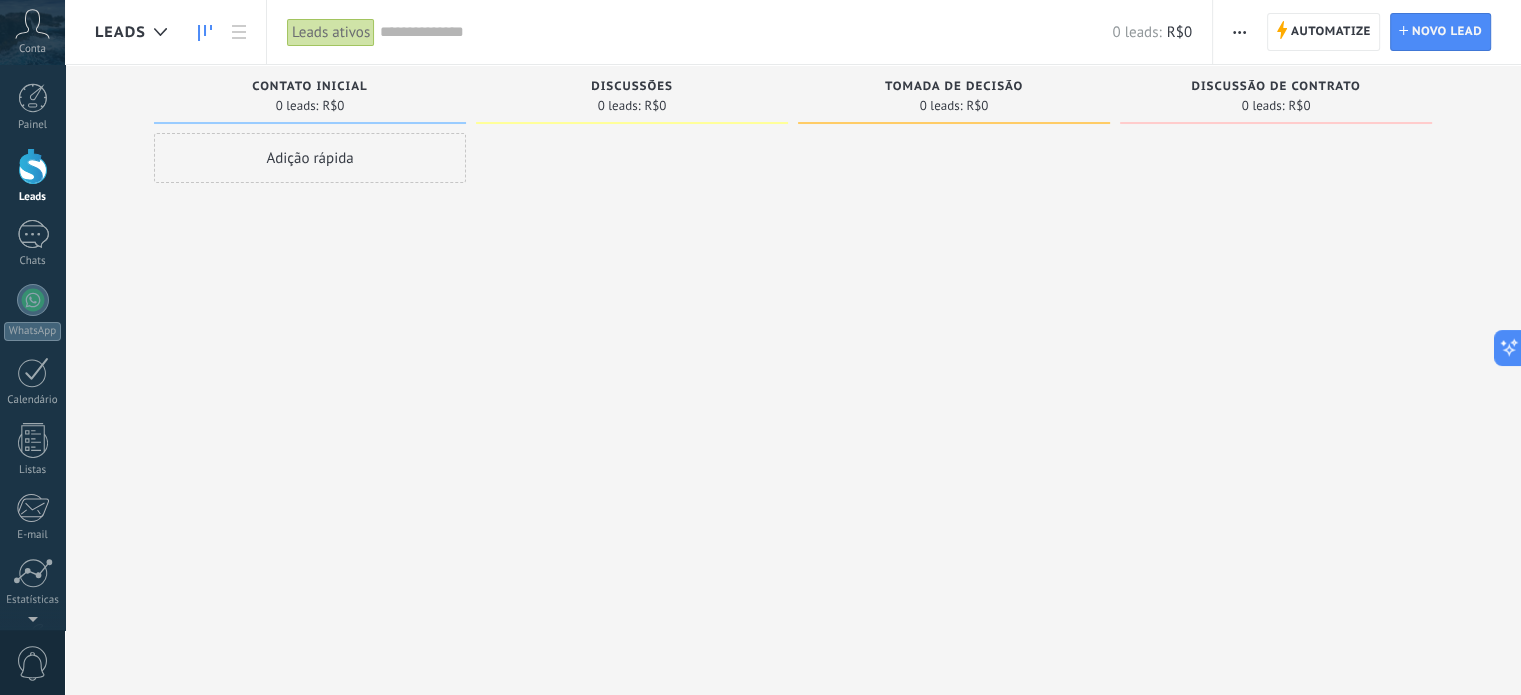 click on "Leads" at bounding box center (120, 32) 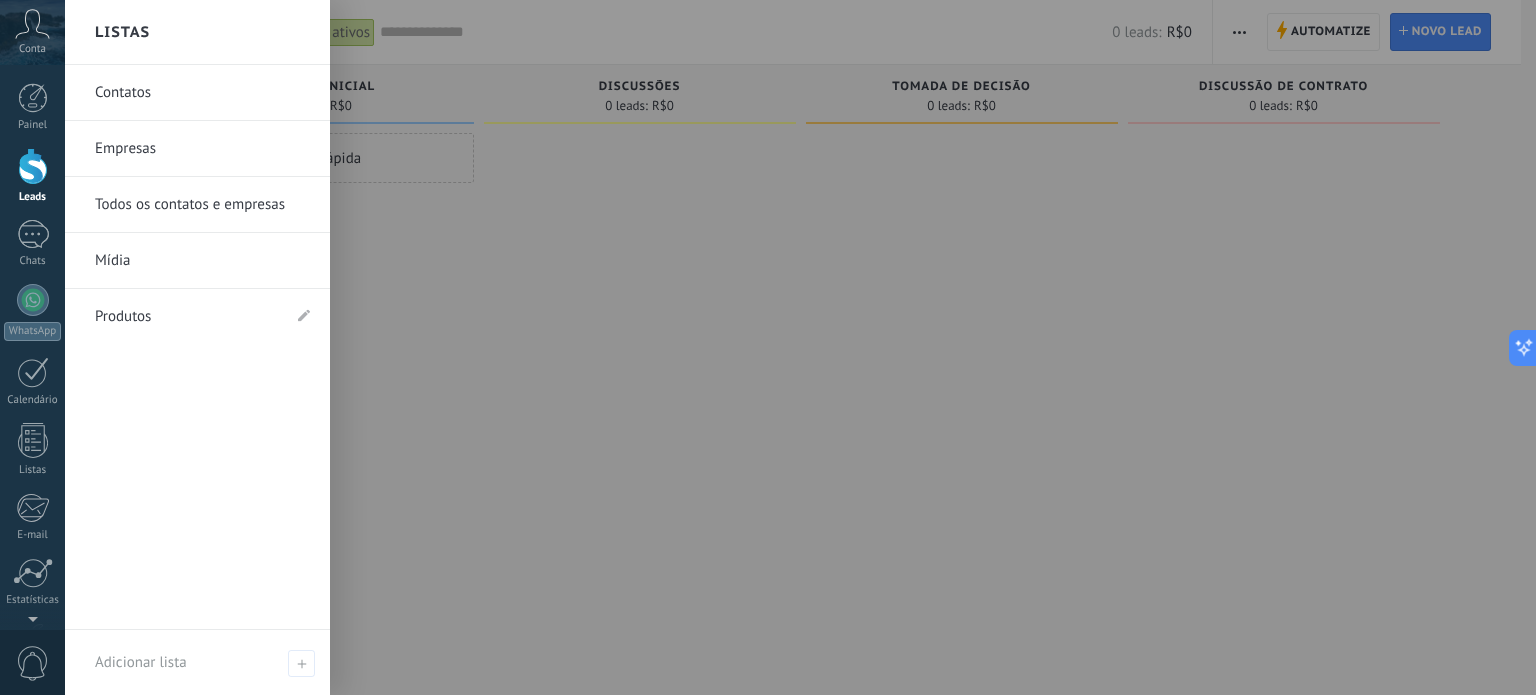 click on "Empresas" at bounding box center (202, 149) 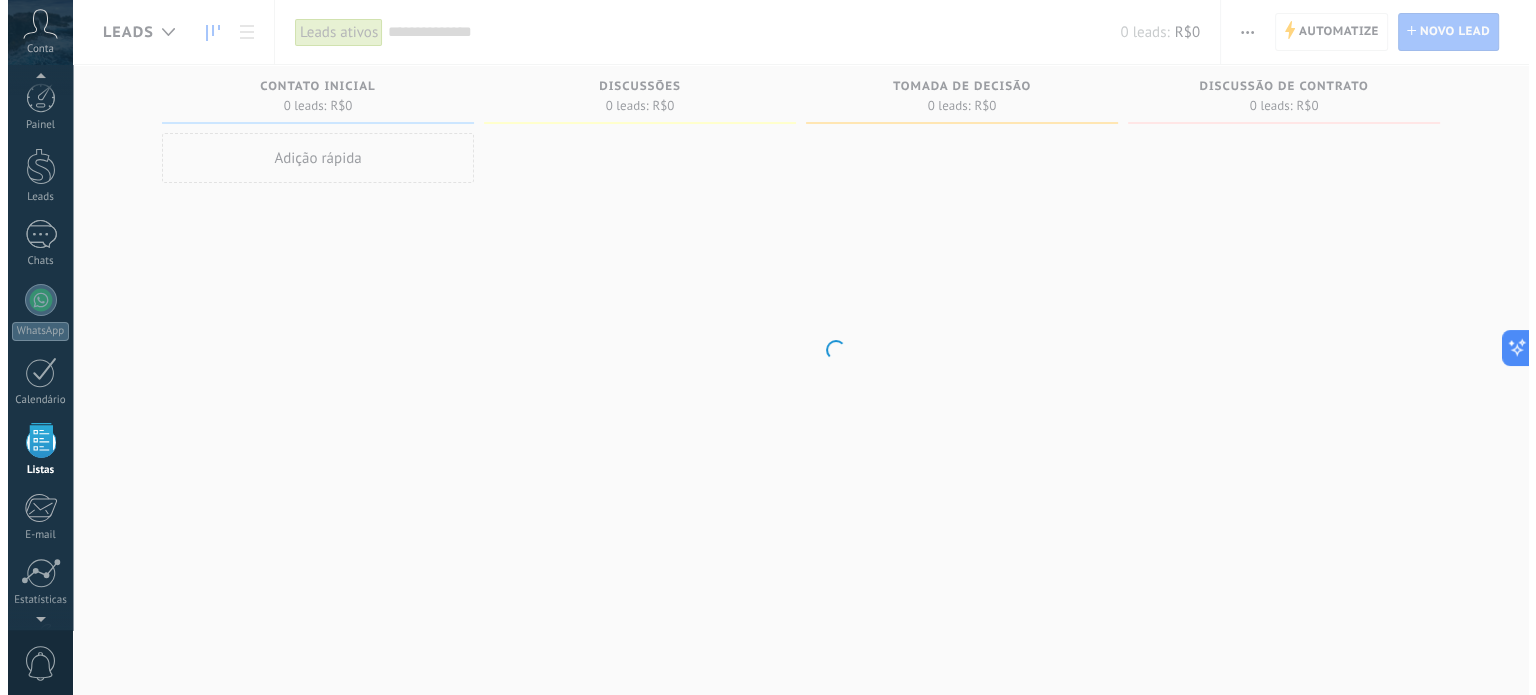scroll, scrollTop: 123, scrollLeft: 0, axis: vertical 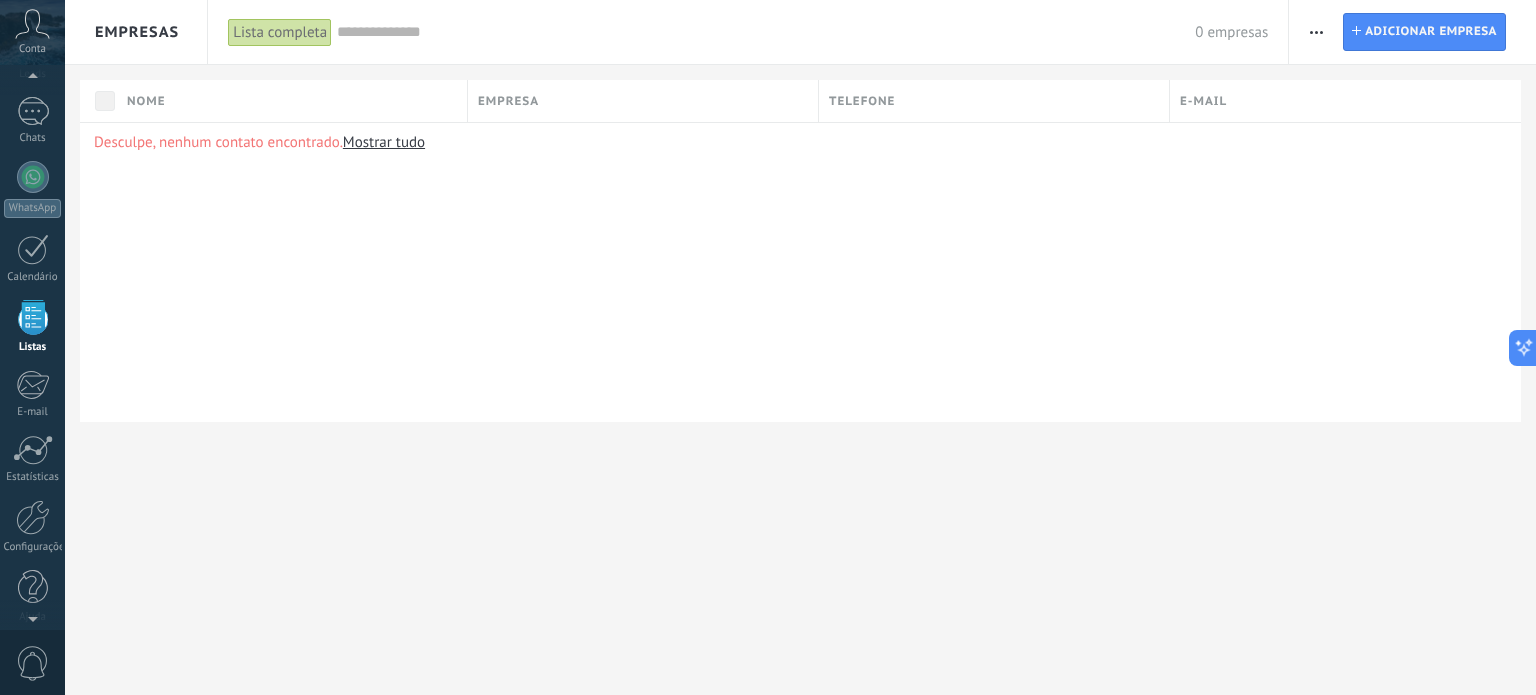click at bounding box center [1316, 32] 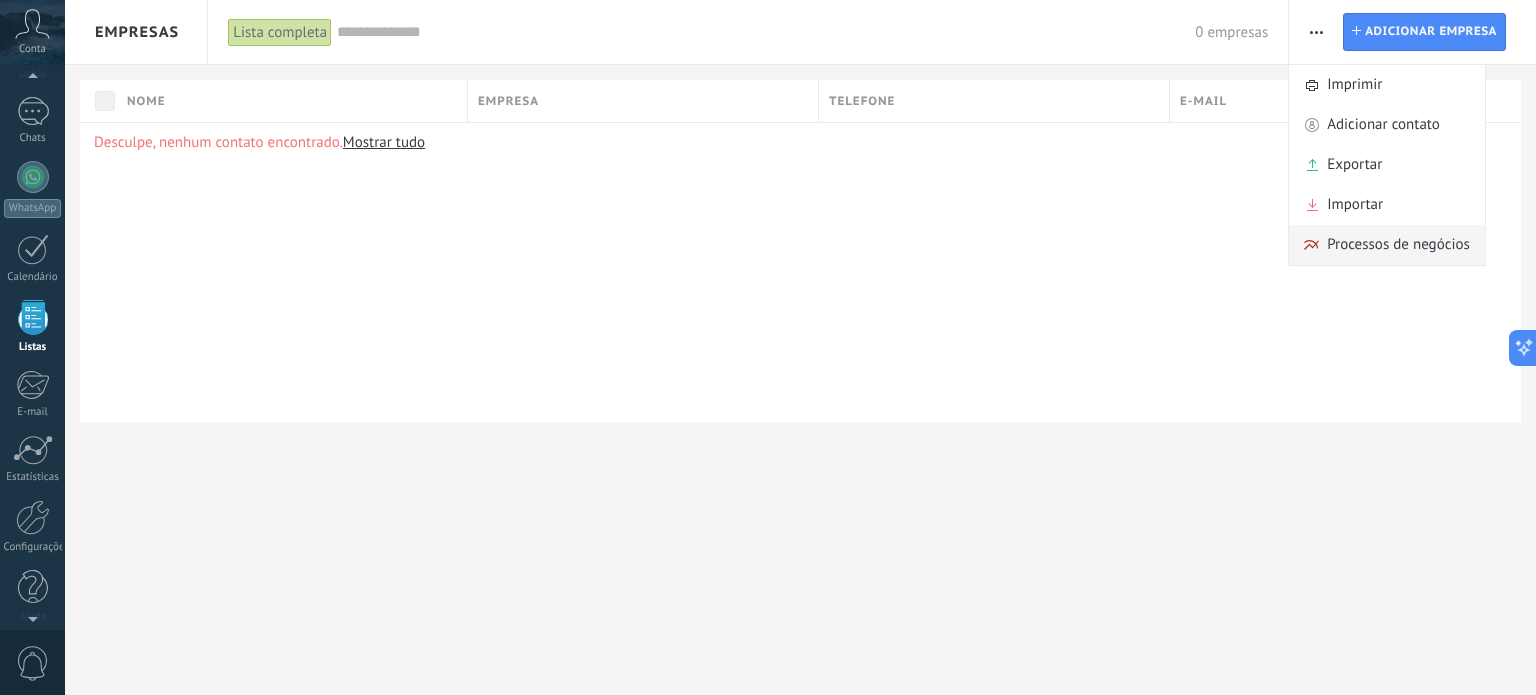 click on "Processos de negócios" at bounding box center [1398, 245] 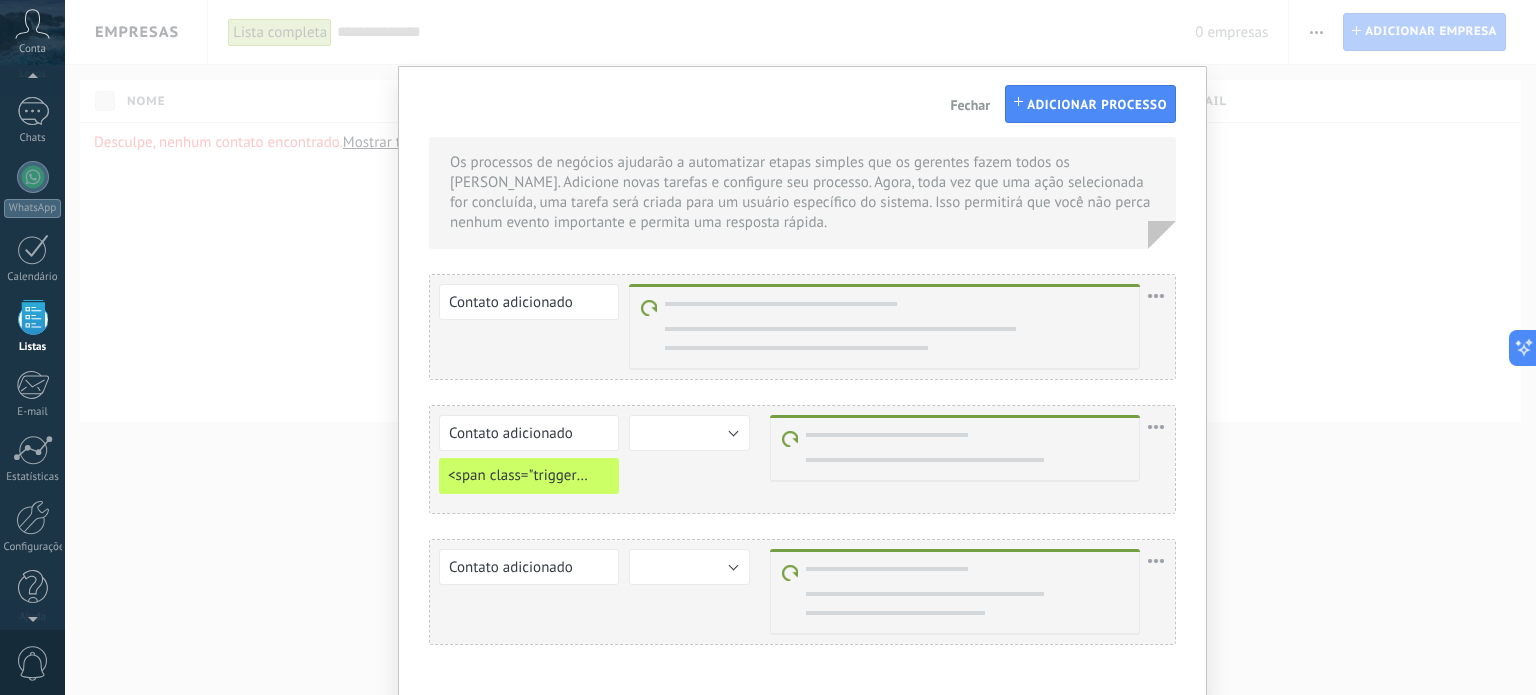 scroll, scrollTop: 165, scrollLeft: 0, axis: vertical 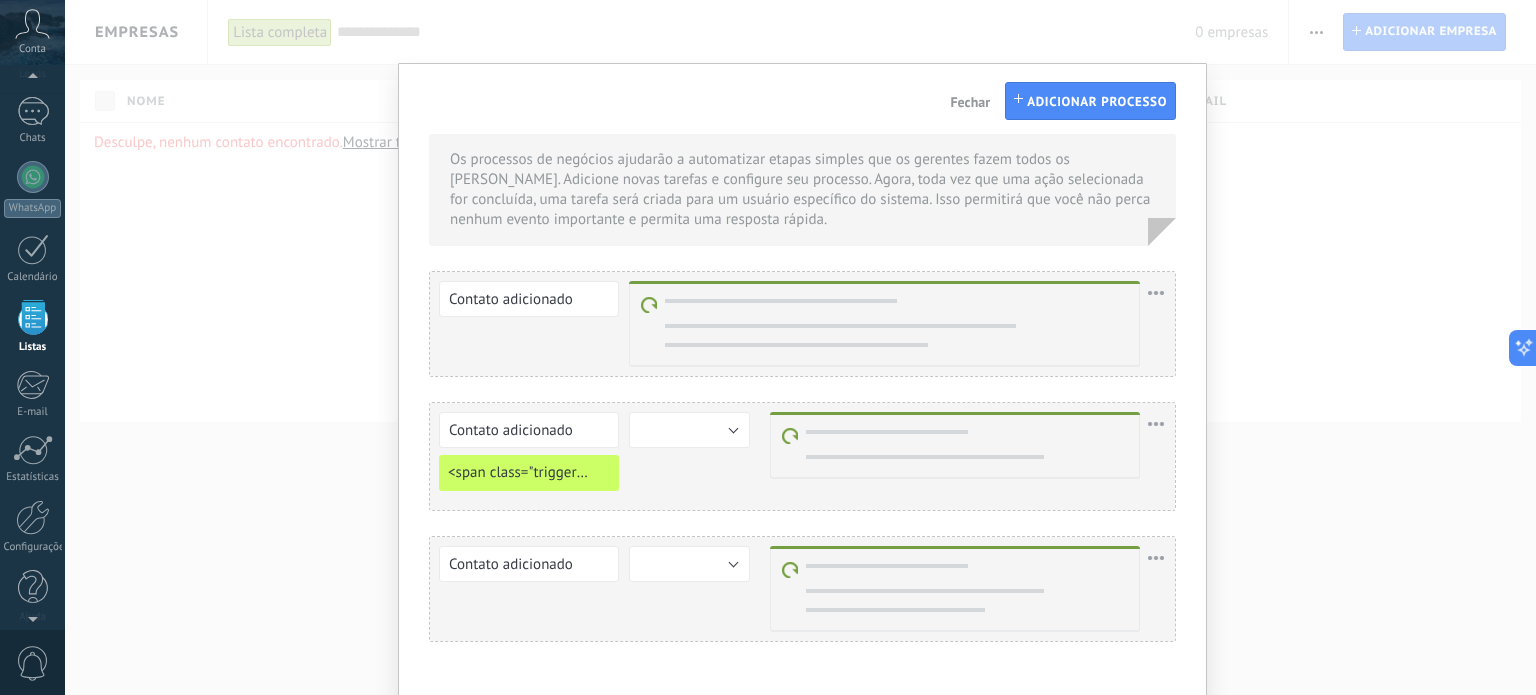 click on "Contato adicionado Empresa adicionada Contato adicionado Criar tarefa Criar tarefa remover editar" at bounding box center [802, 589] 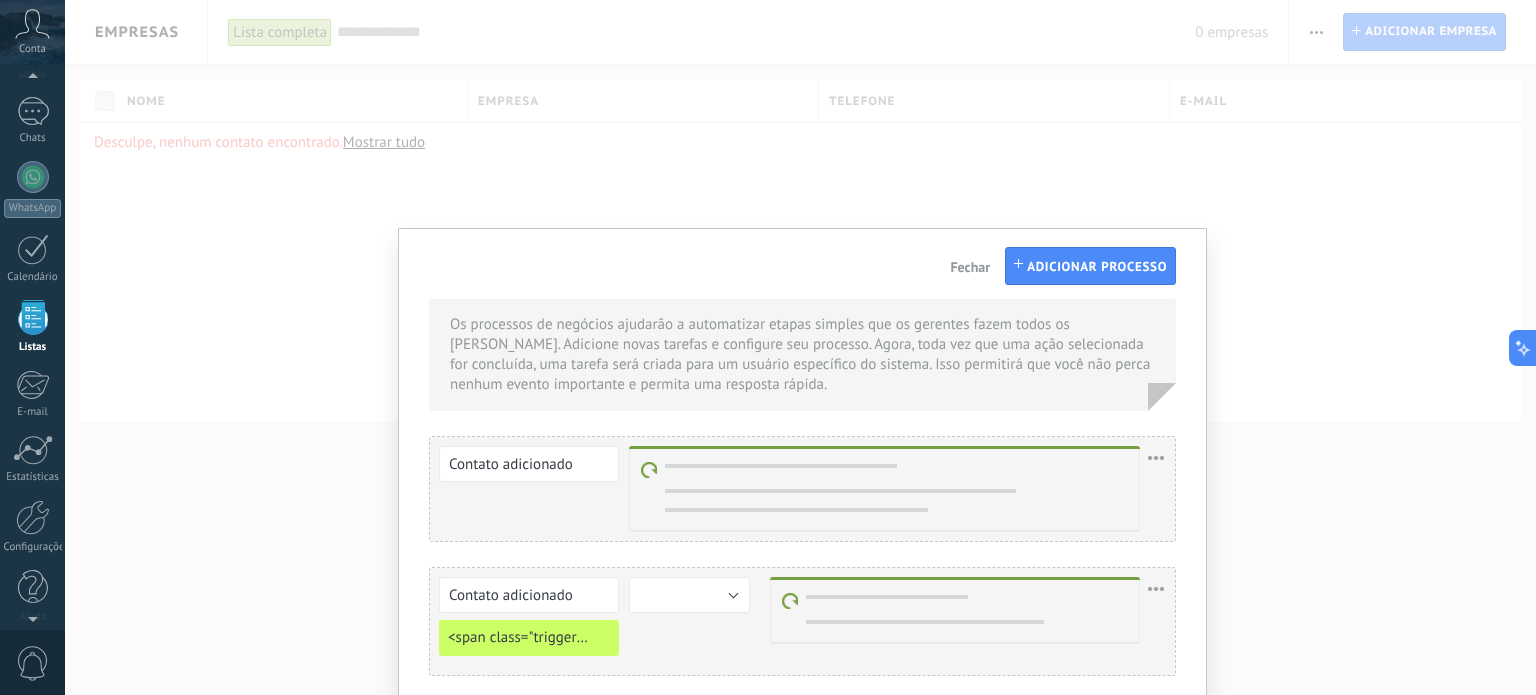 scroll, scrollTop: 0, scrollLeft: 0, axis: both 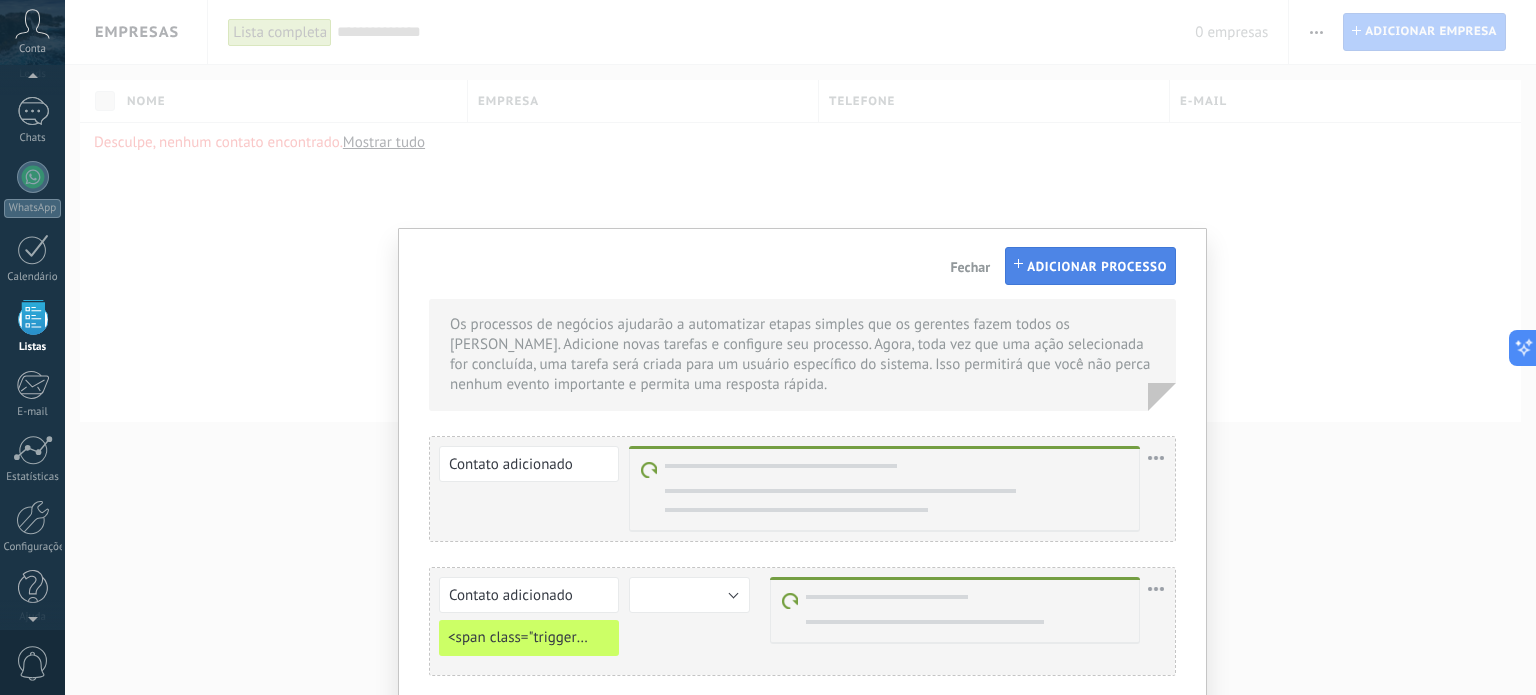 click on "Adicionar processo" at bounding box center (1097, 267) 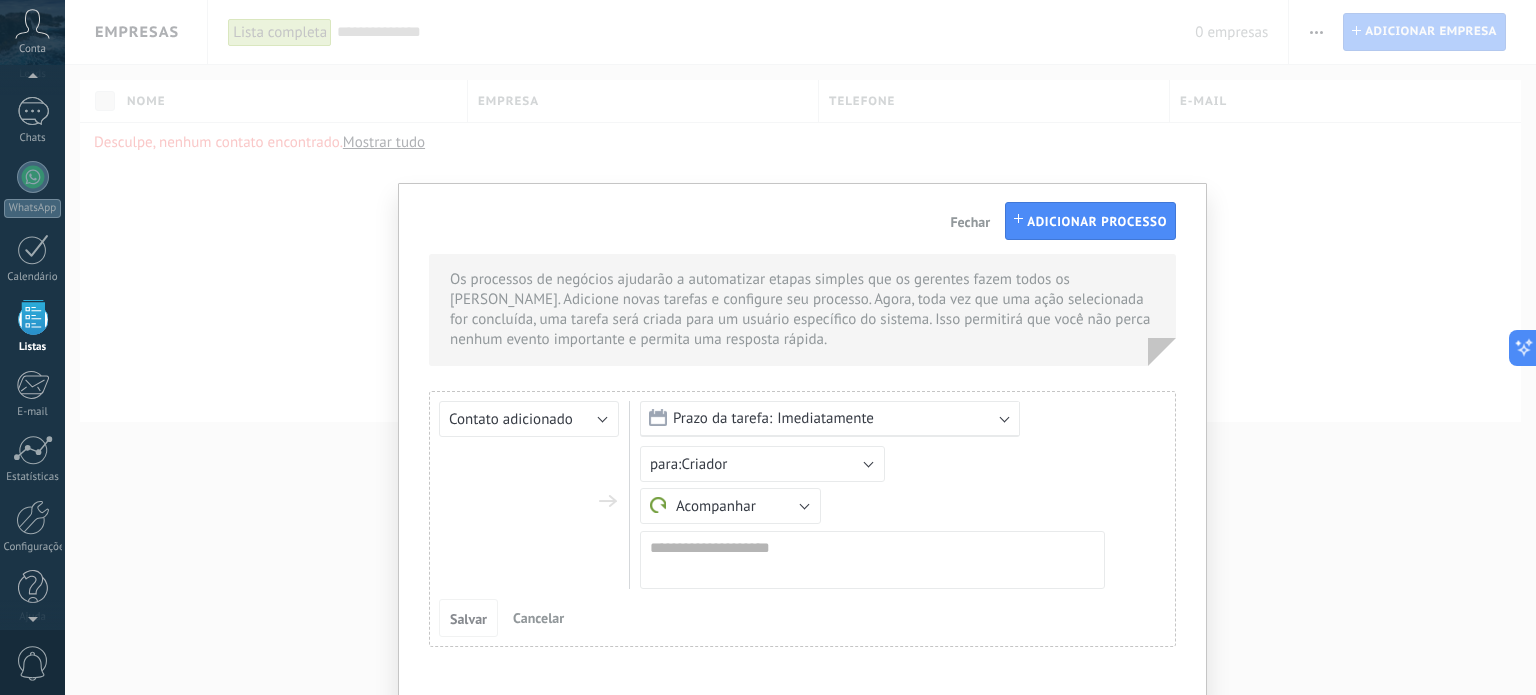 scroll, scrollTop: 51, scrollLeft: 0, axis: vertical 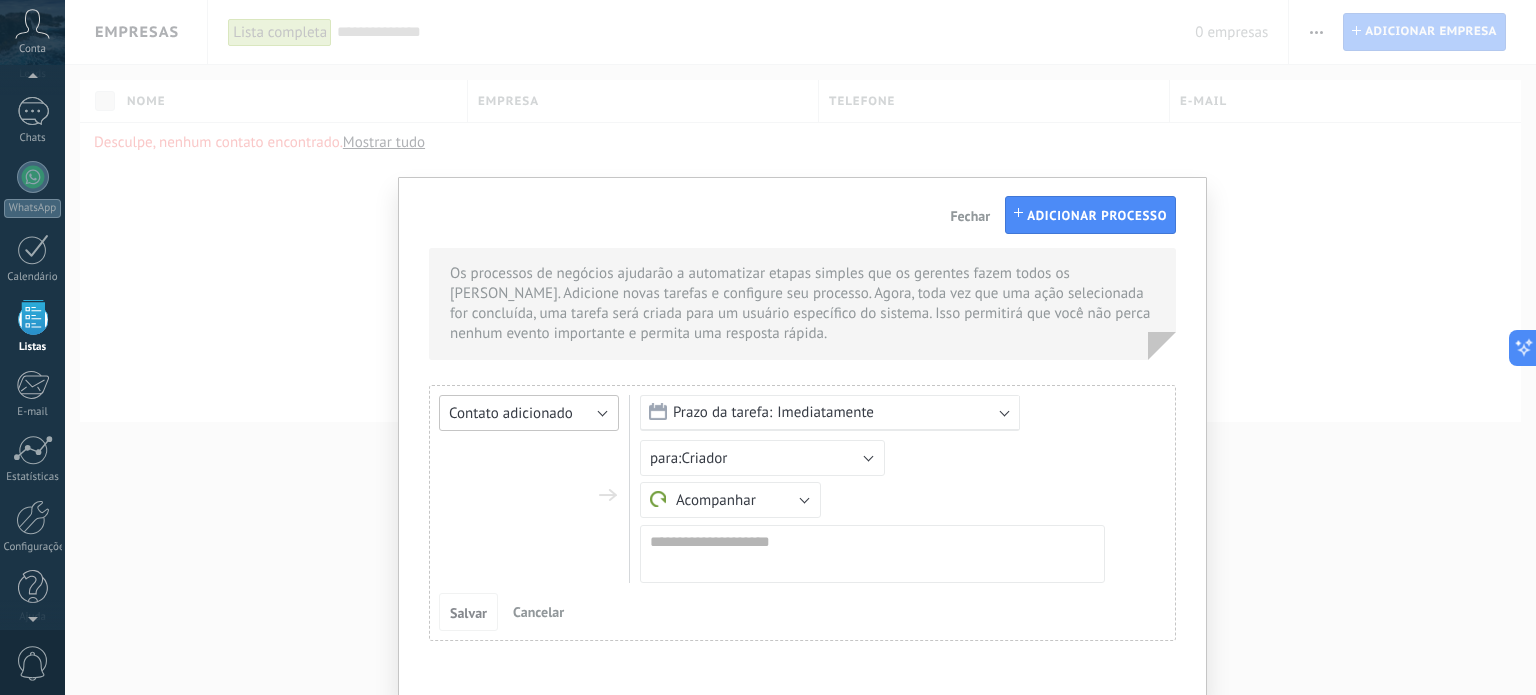 click on "Contato adicionado" at bounding box center [511, 413] 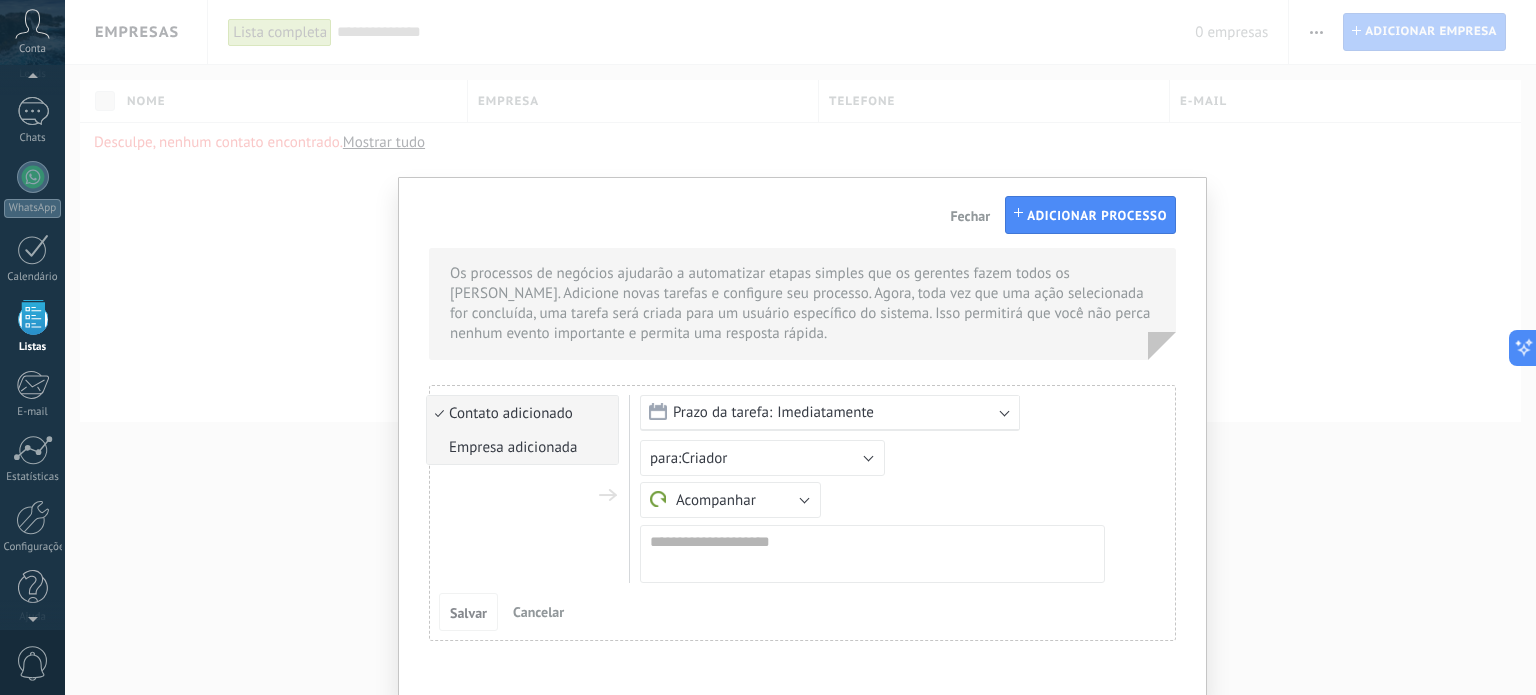 click on "Empresa adicionada" at bounding box center (522, 447) 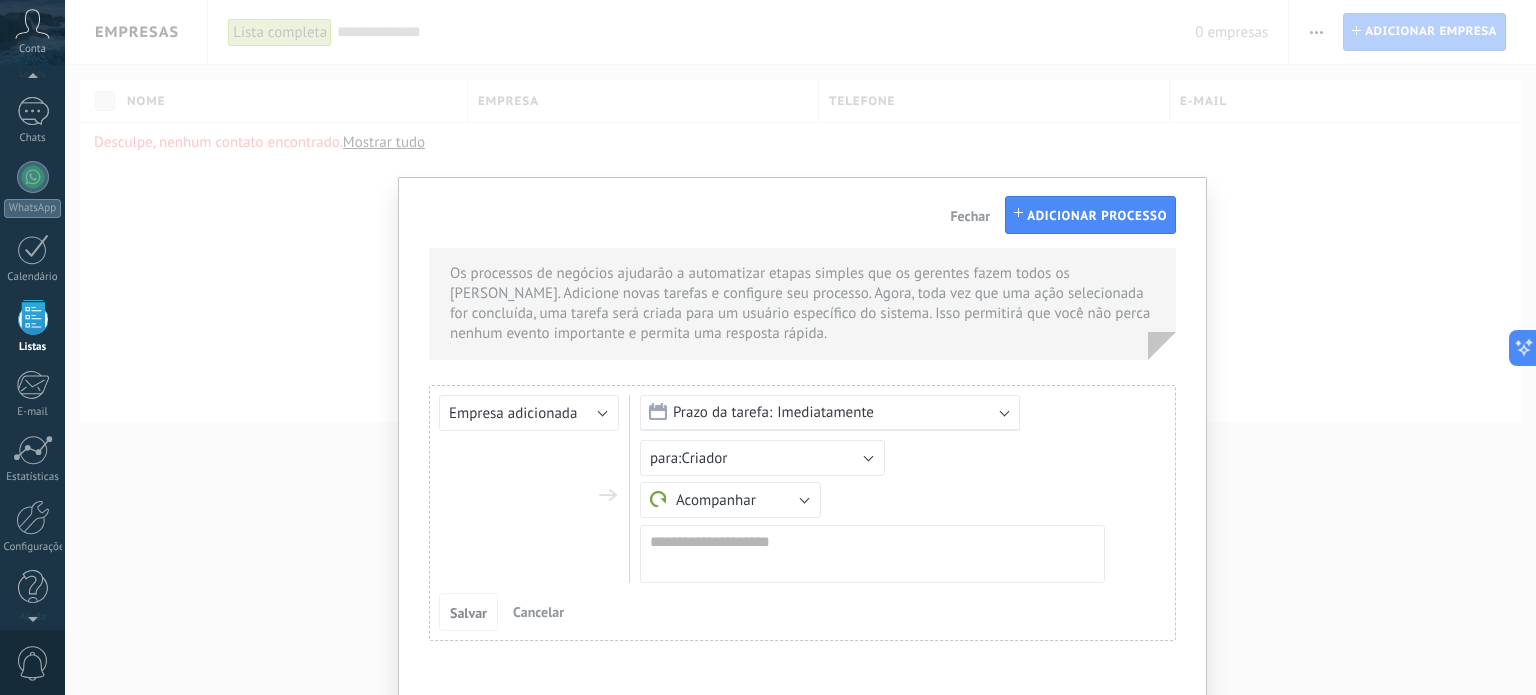 click on "Fechar" at bounding box center (970, 216) 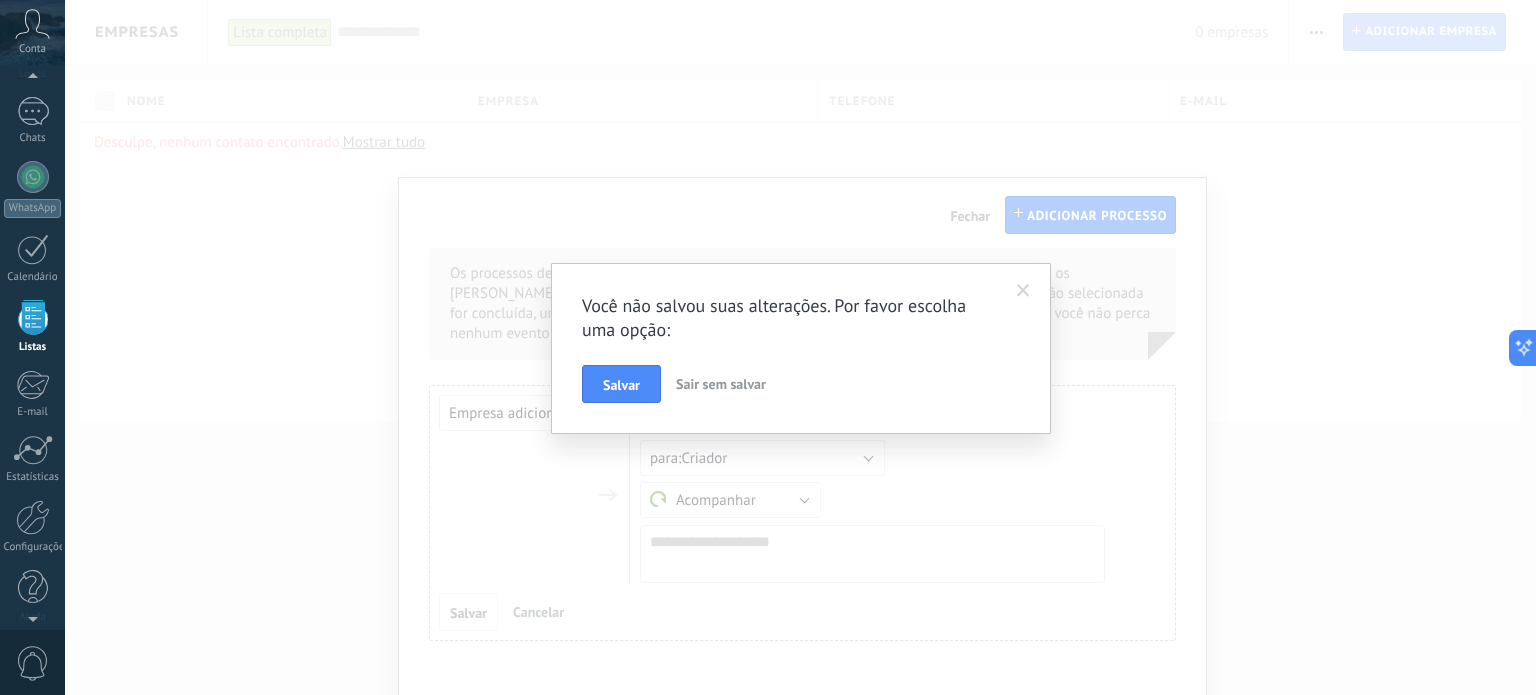 click on "Sair sem salvar" at bounding box center [721, 384] 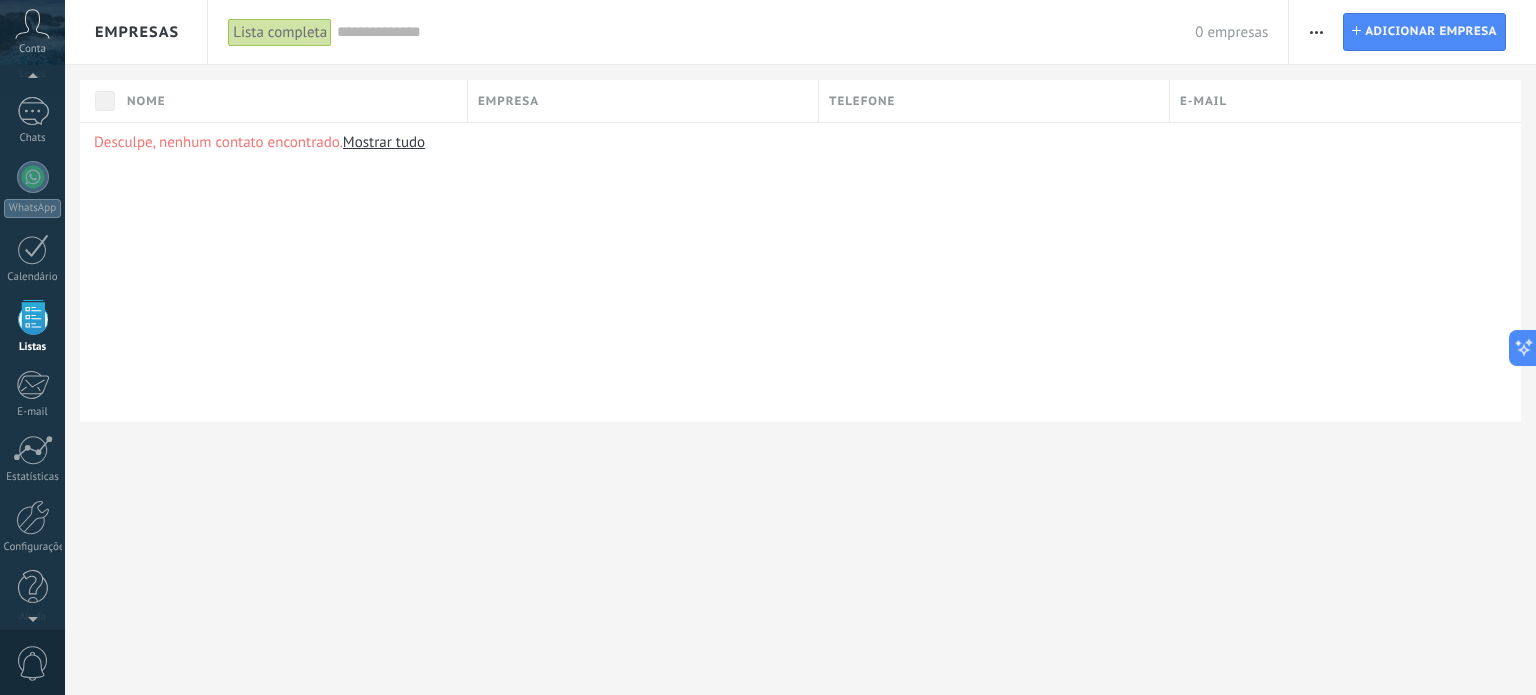 click on "Desculpe, nenhum contato encontrado.  Mostrar tudo" at bounding box center (800, 272) 